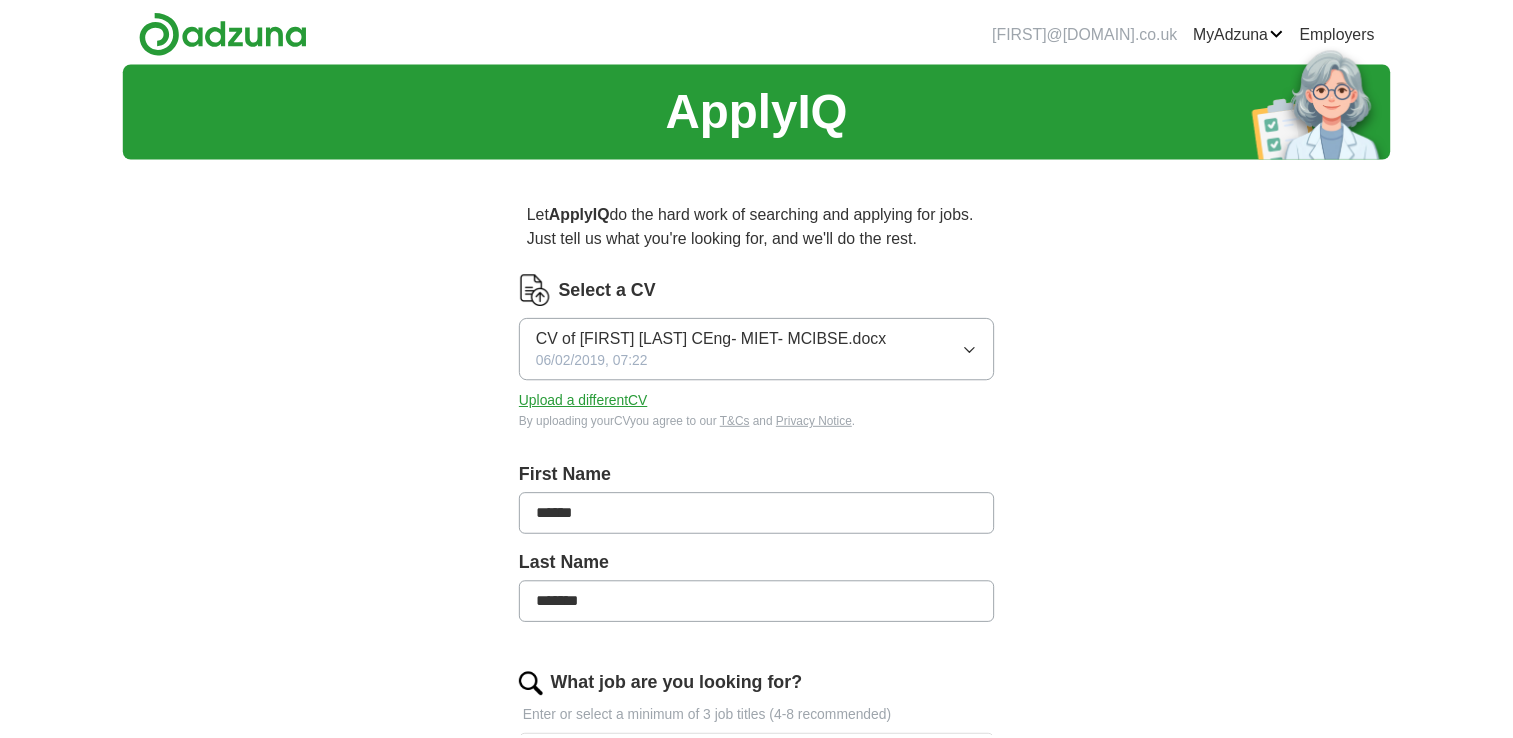 scroll, scrollTop: 0, scrollLeft: 0, axis: both 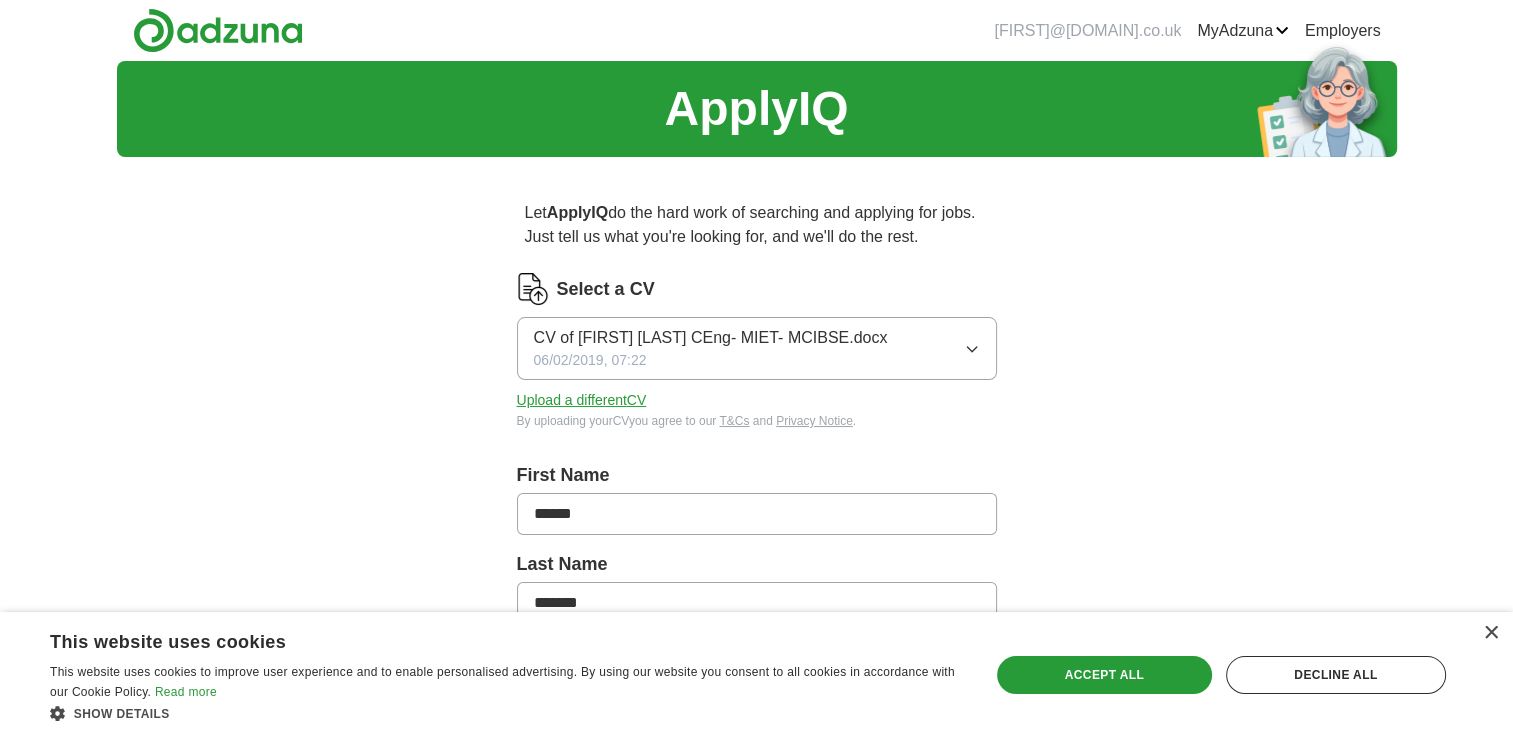 click on "Upload a different  CV" at bounding box center [582, 400] 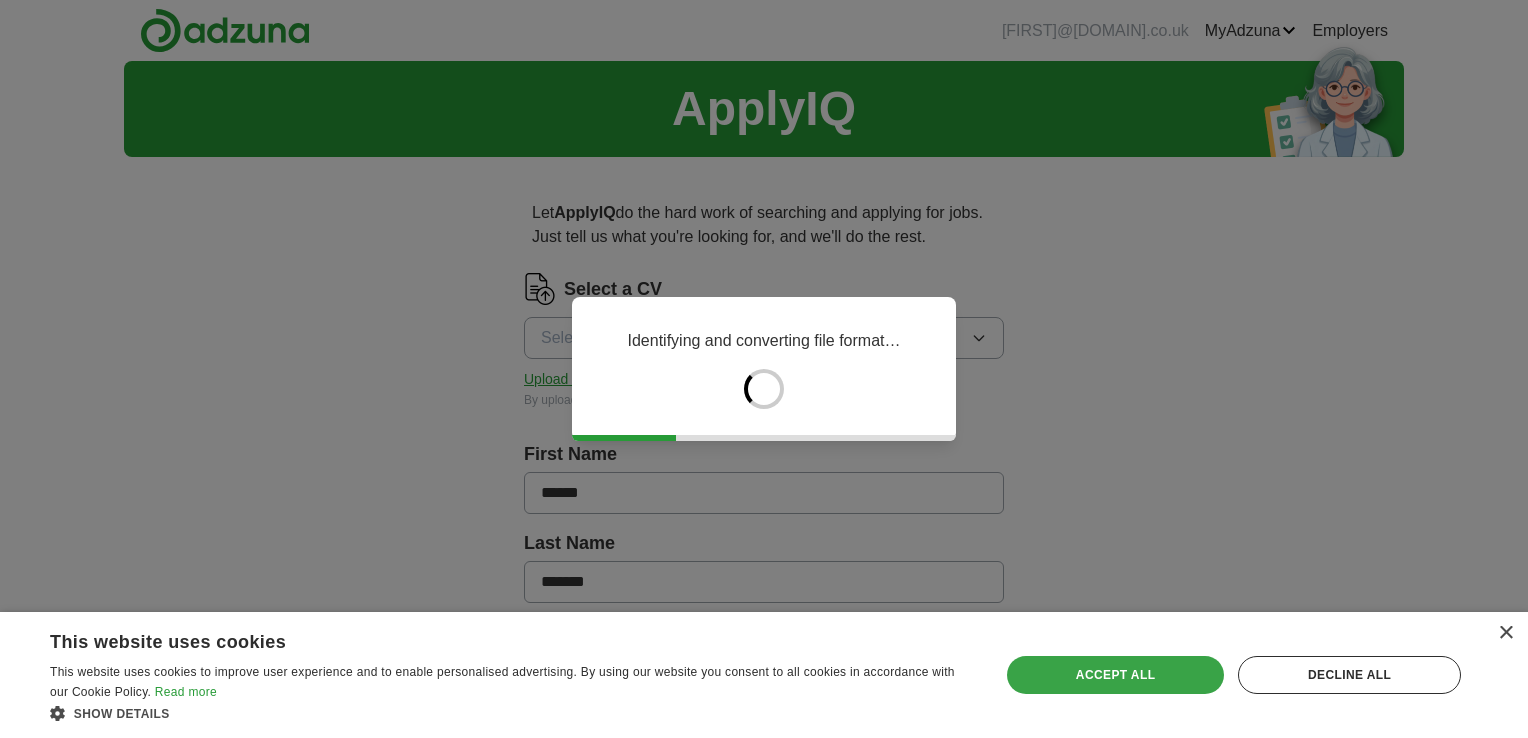 click on "Accept all" at bounding box center [1115, 675] 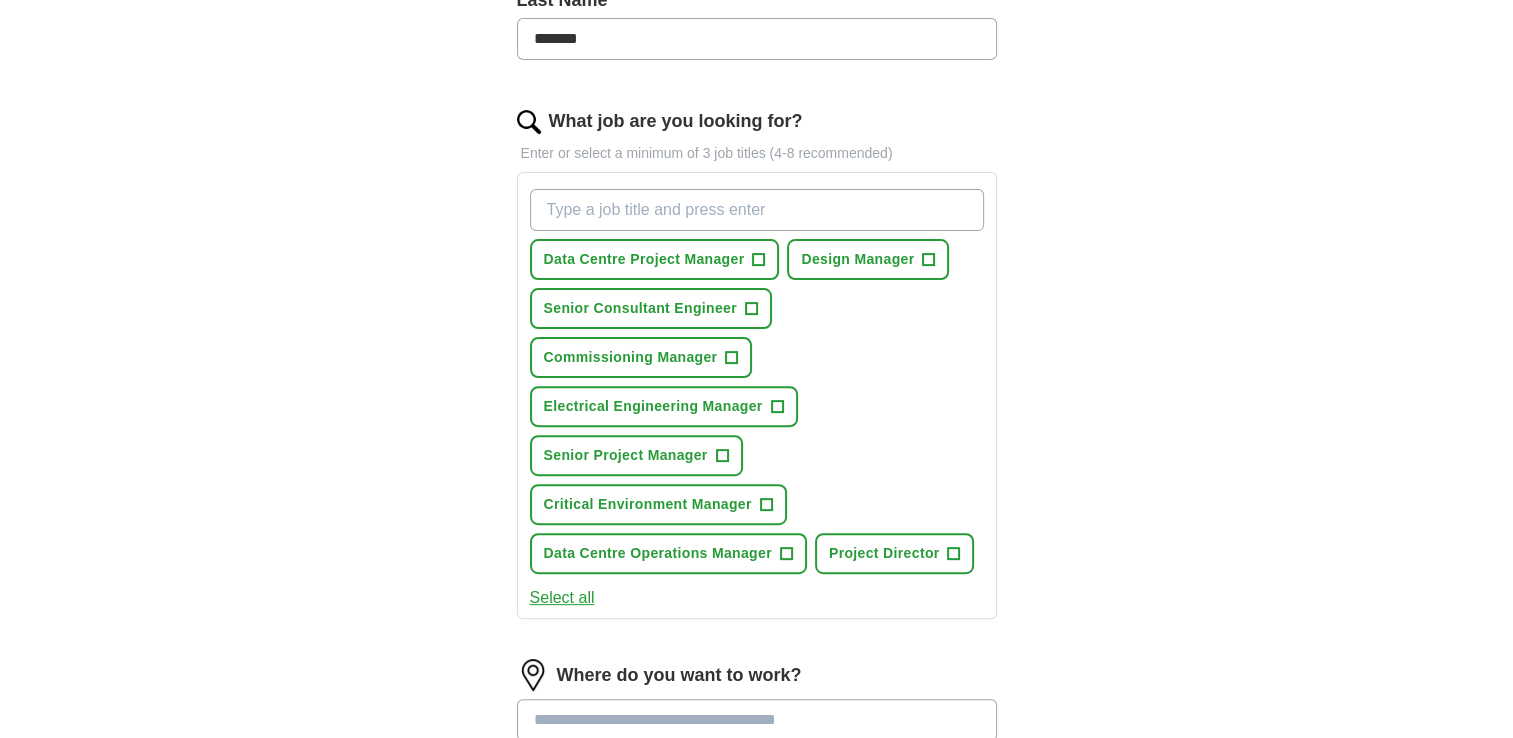 scroll, scrollTop: 600, scrollLeft: 0, axis: vertical 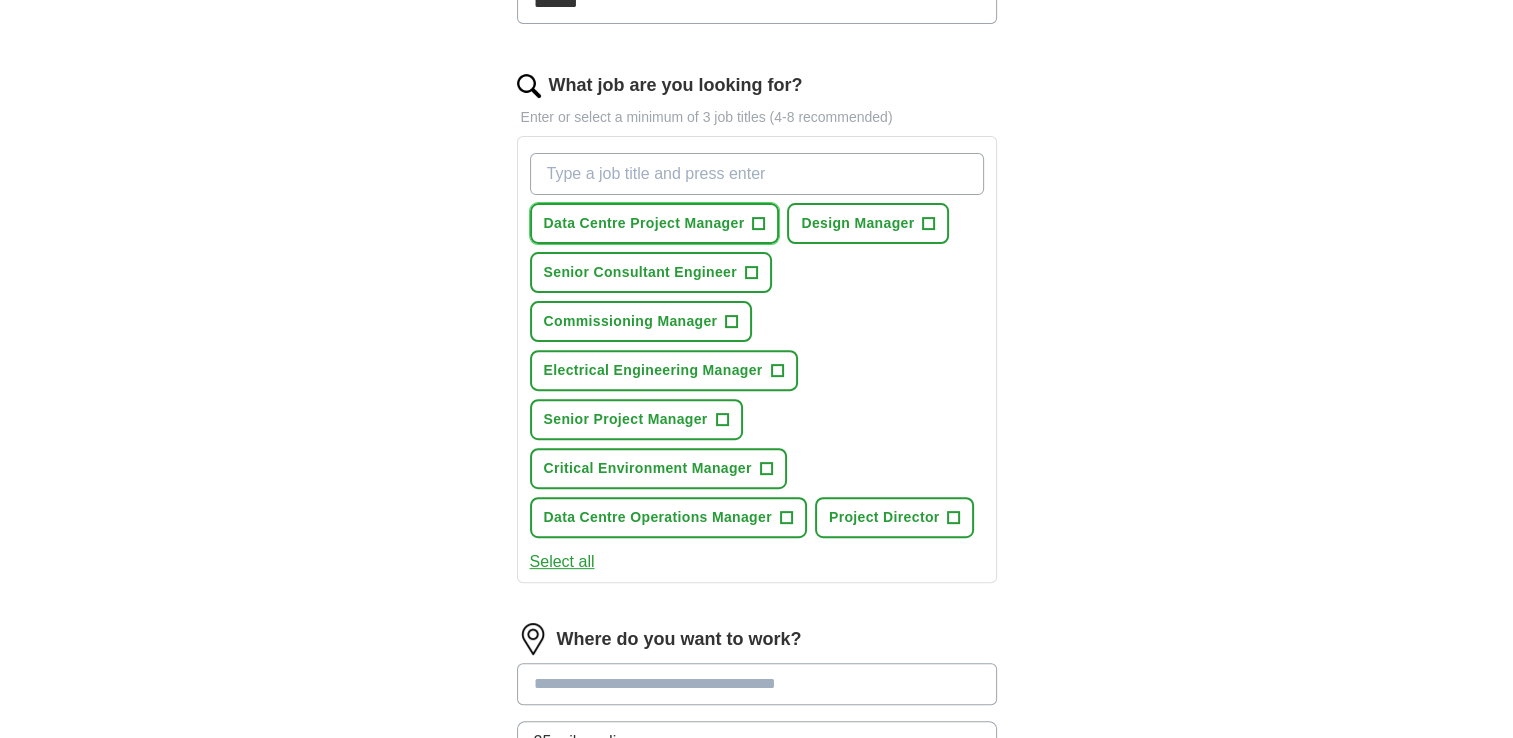 click on "+" at bounding box center [759, 224] 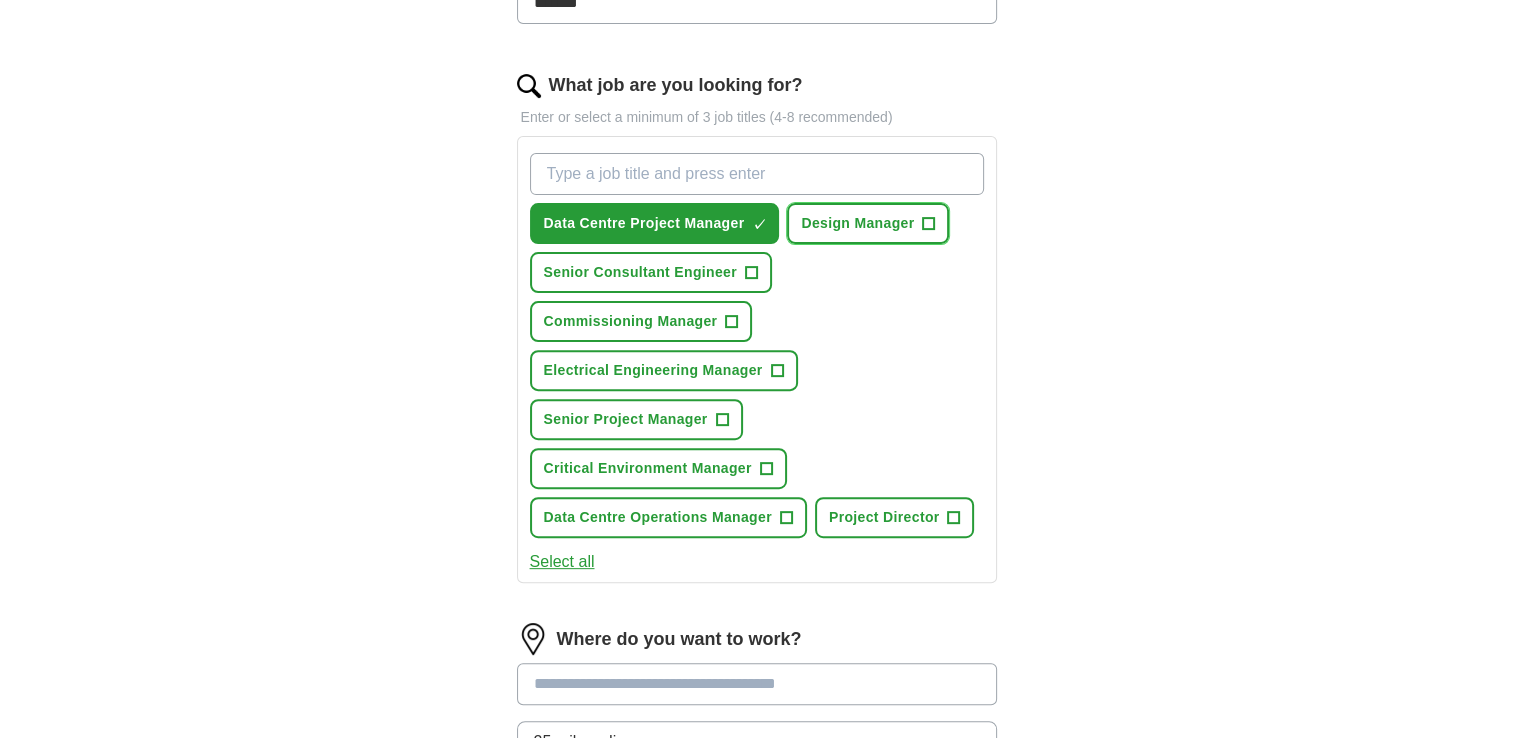 click on "+" at bounding box center [929, 224] 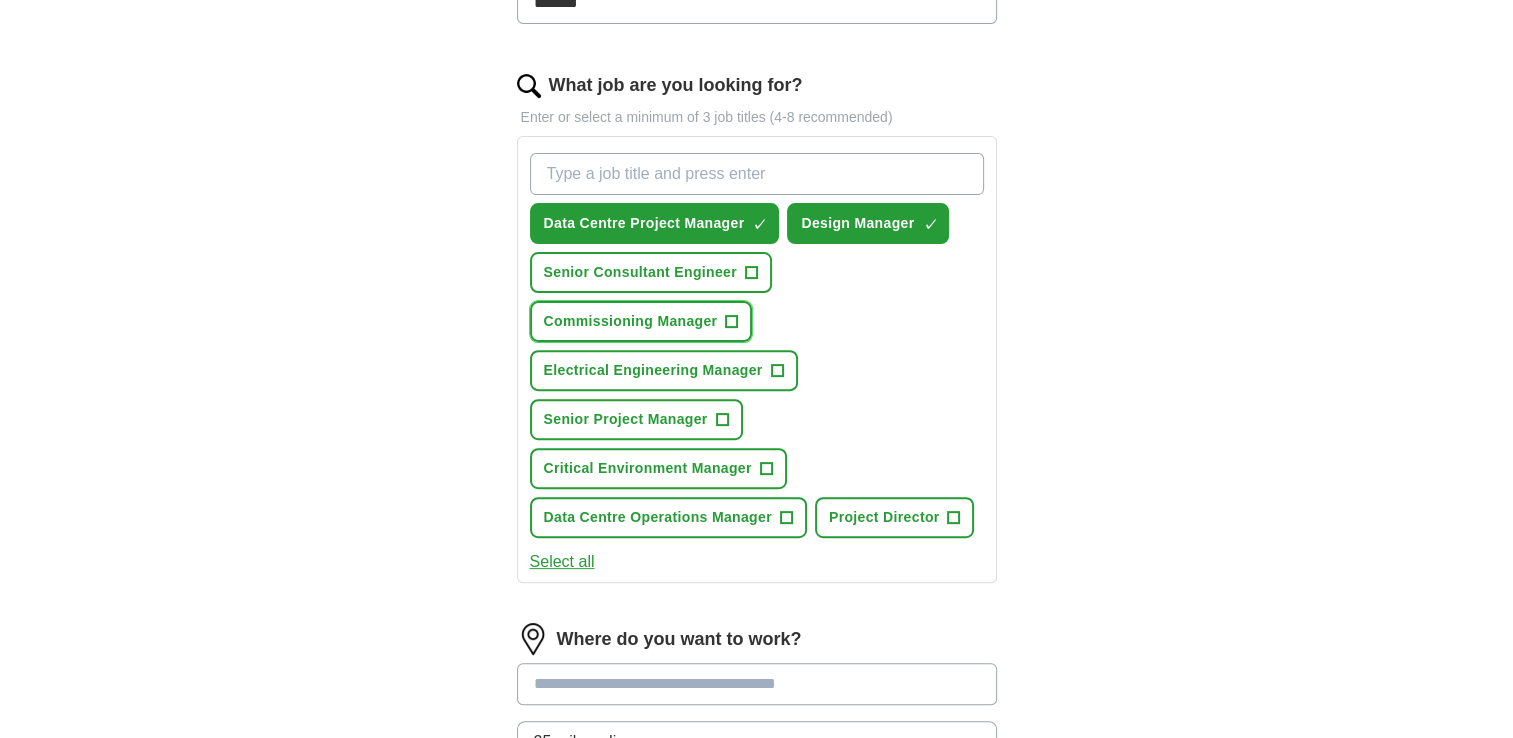 click on "+" at bounding box center (732, 322) 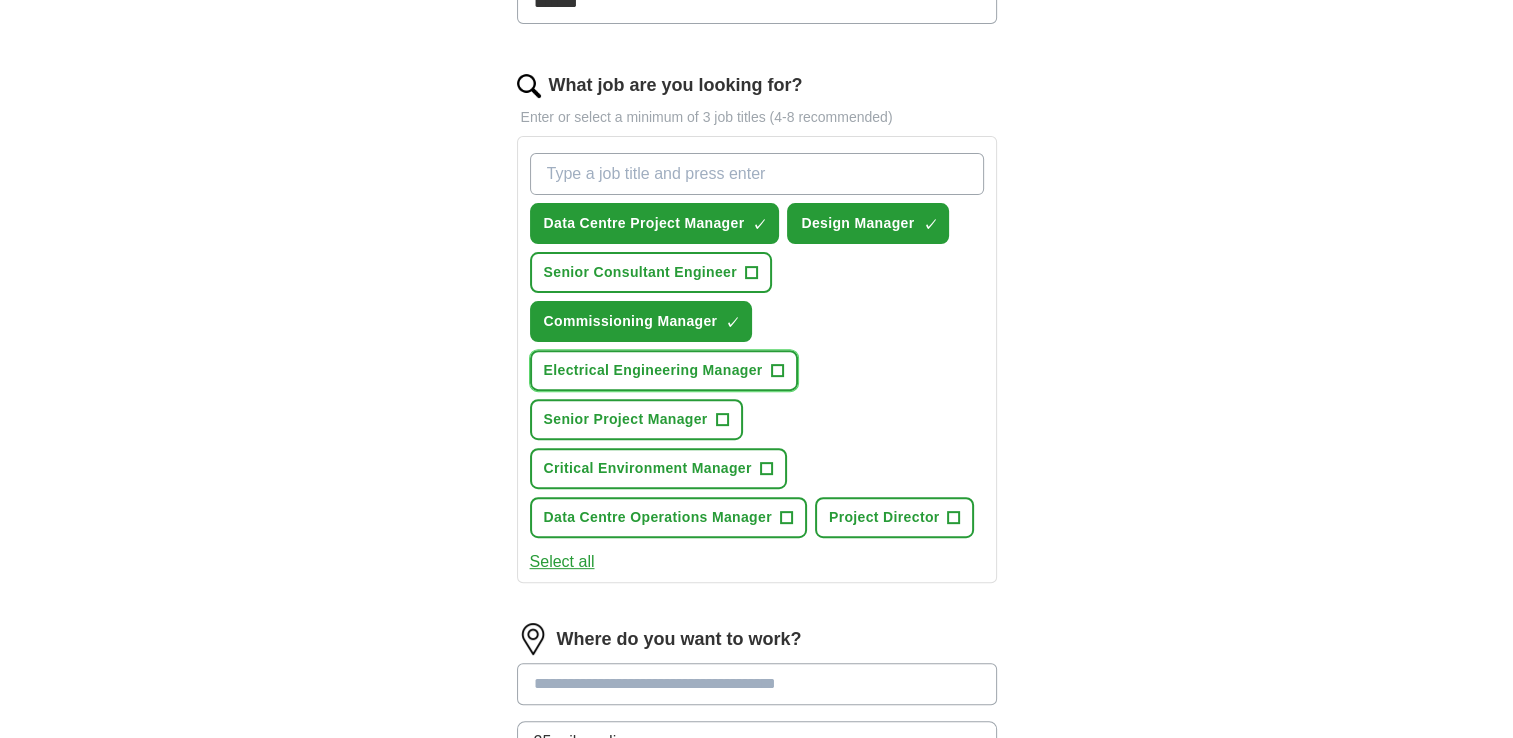 click on "+" at bounding box center [777, 371] 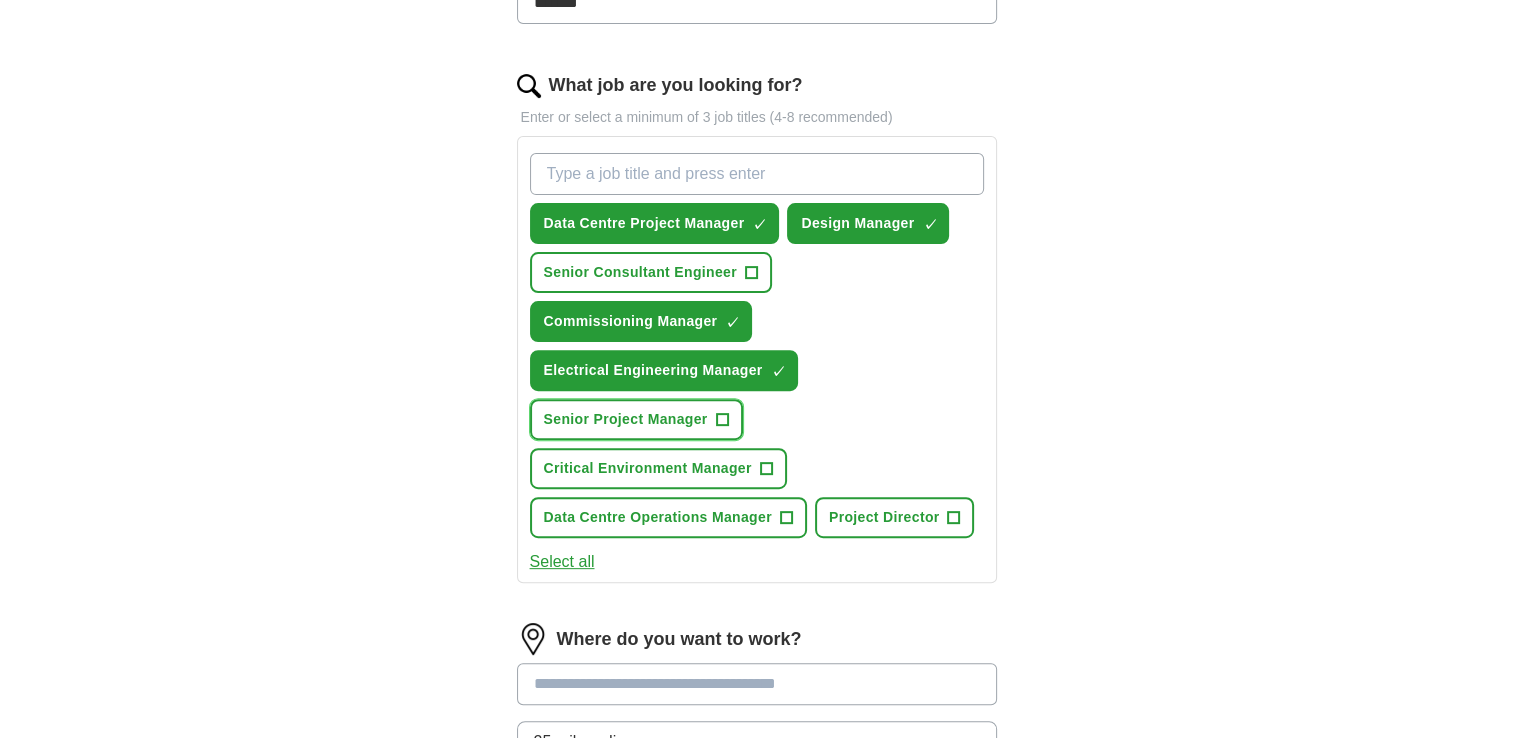 click on "+" at bounding box center (722, 420) 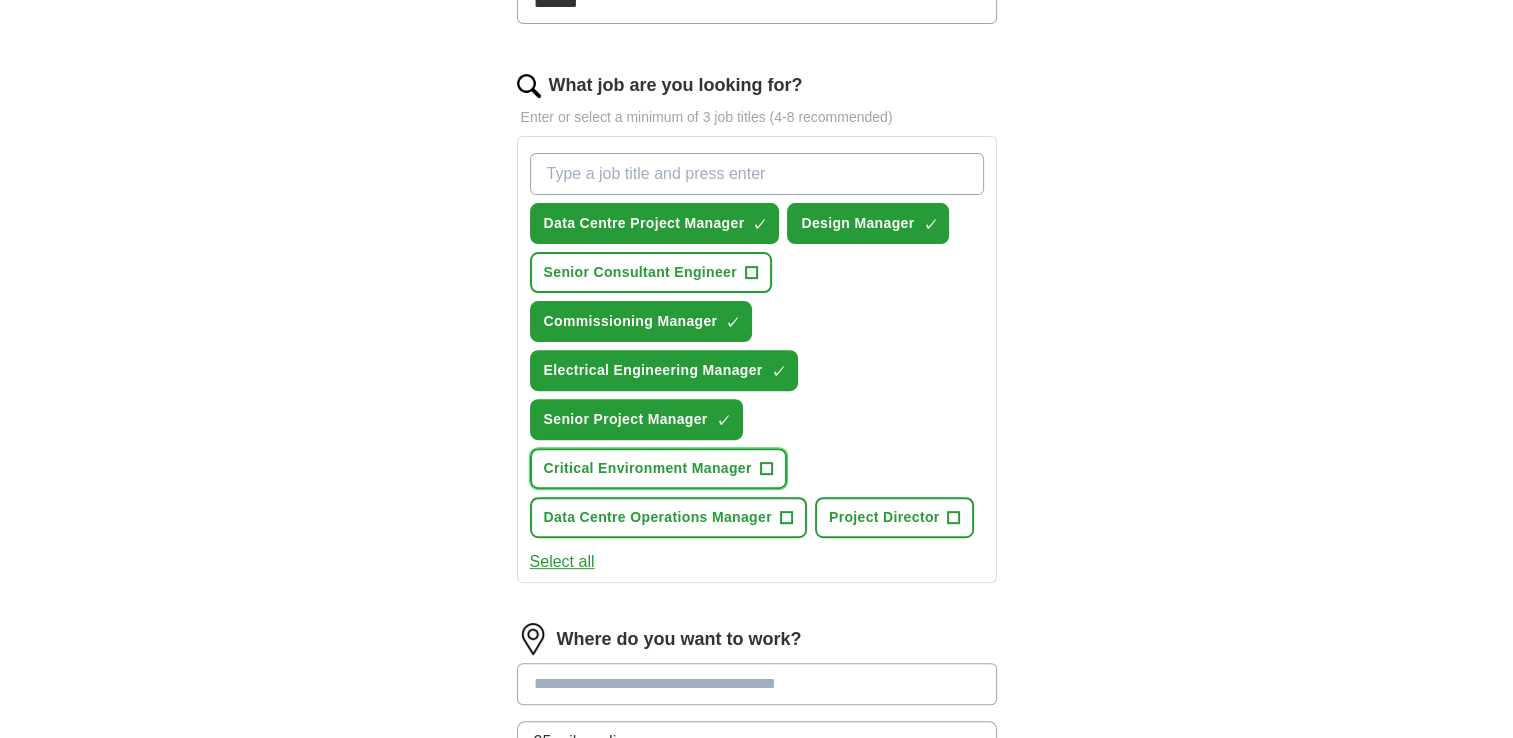 click on "+" at bounding box center (766, 469) 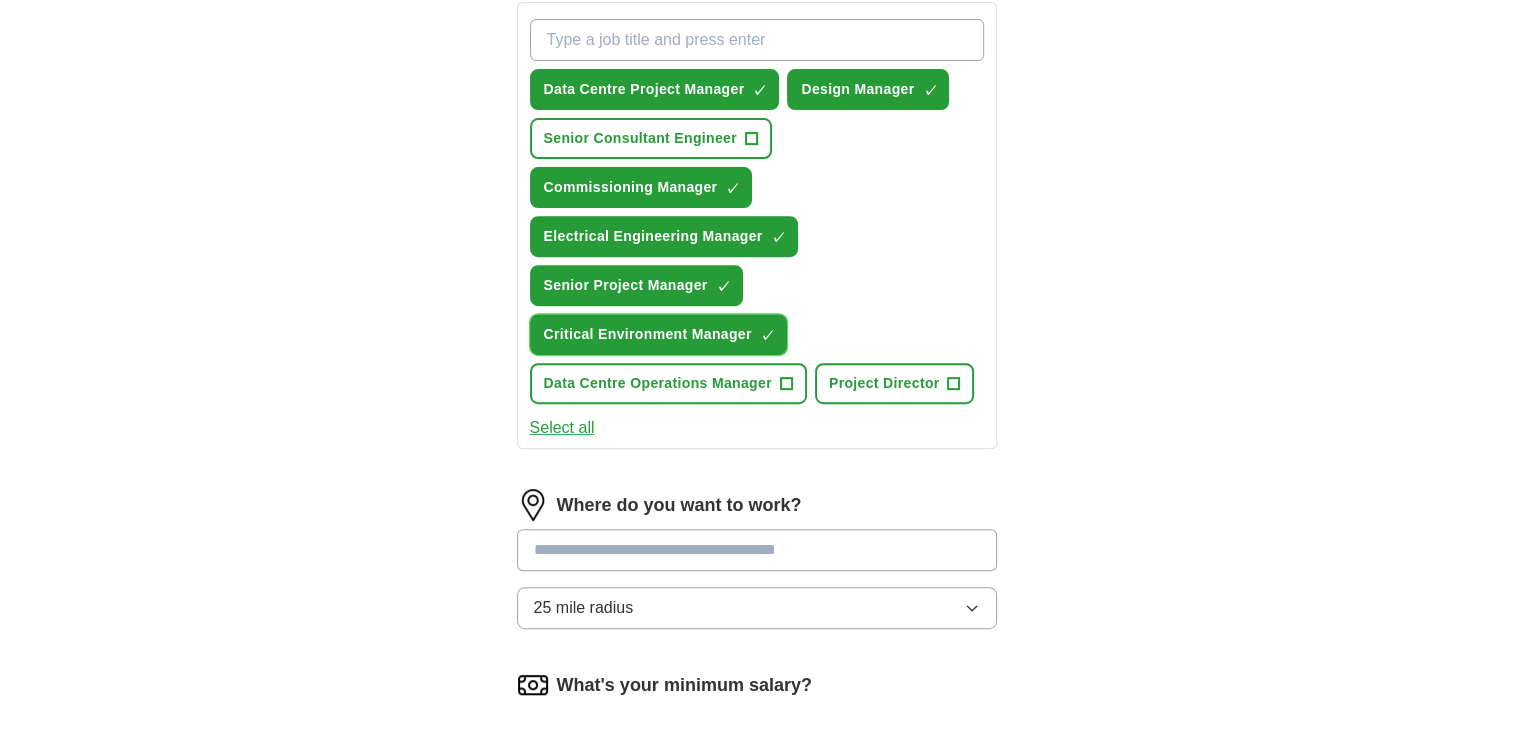 scroll, scrollTop: 800, scrollLeft: 0, axis: vertical 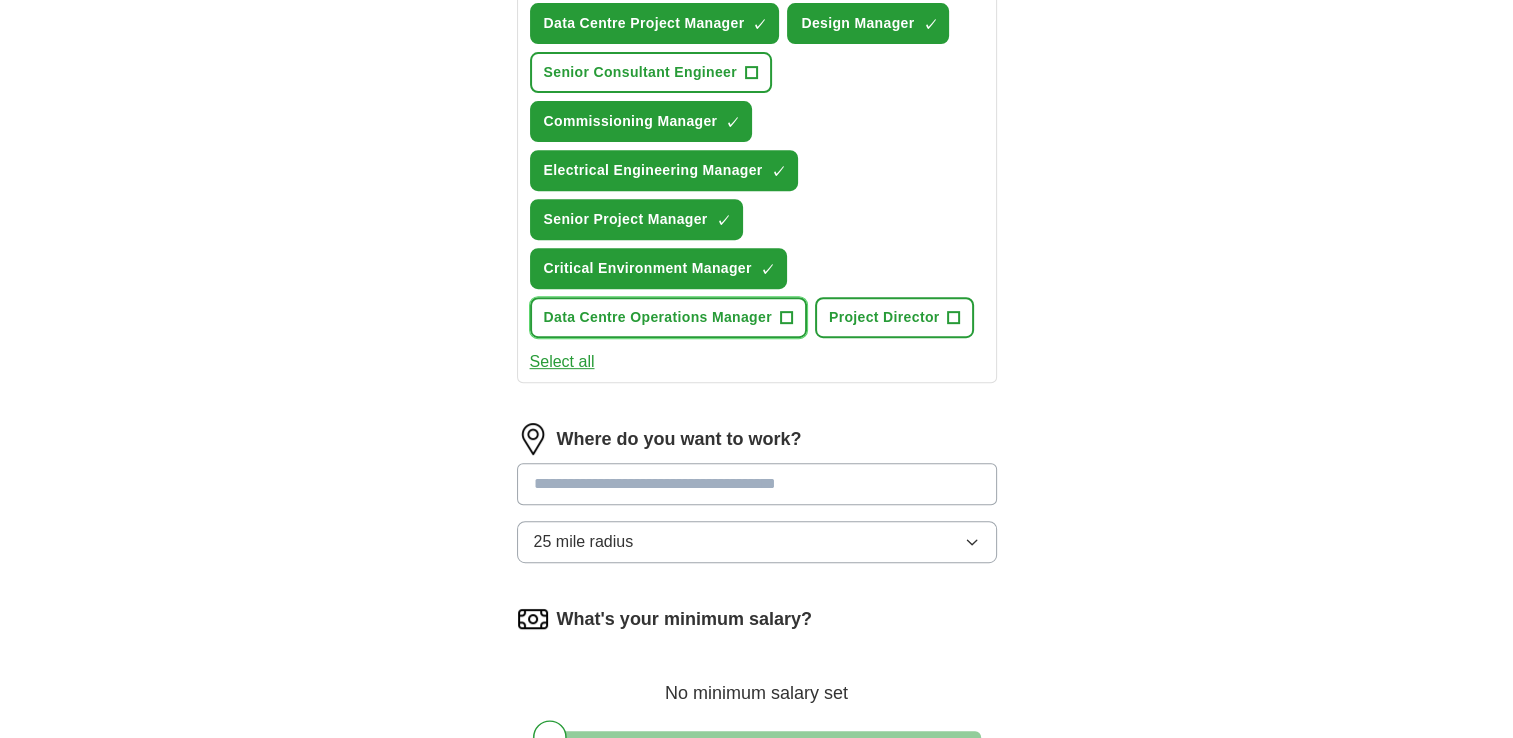 click on "+" at bounding box center (786, 318) 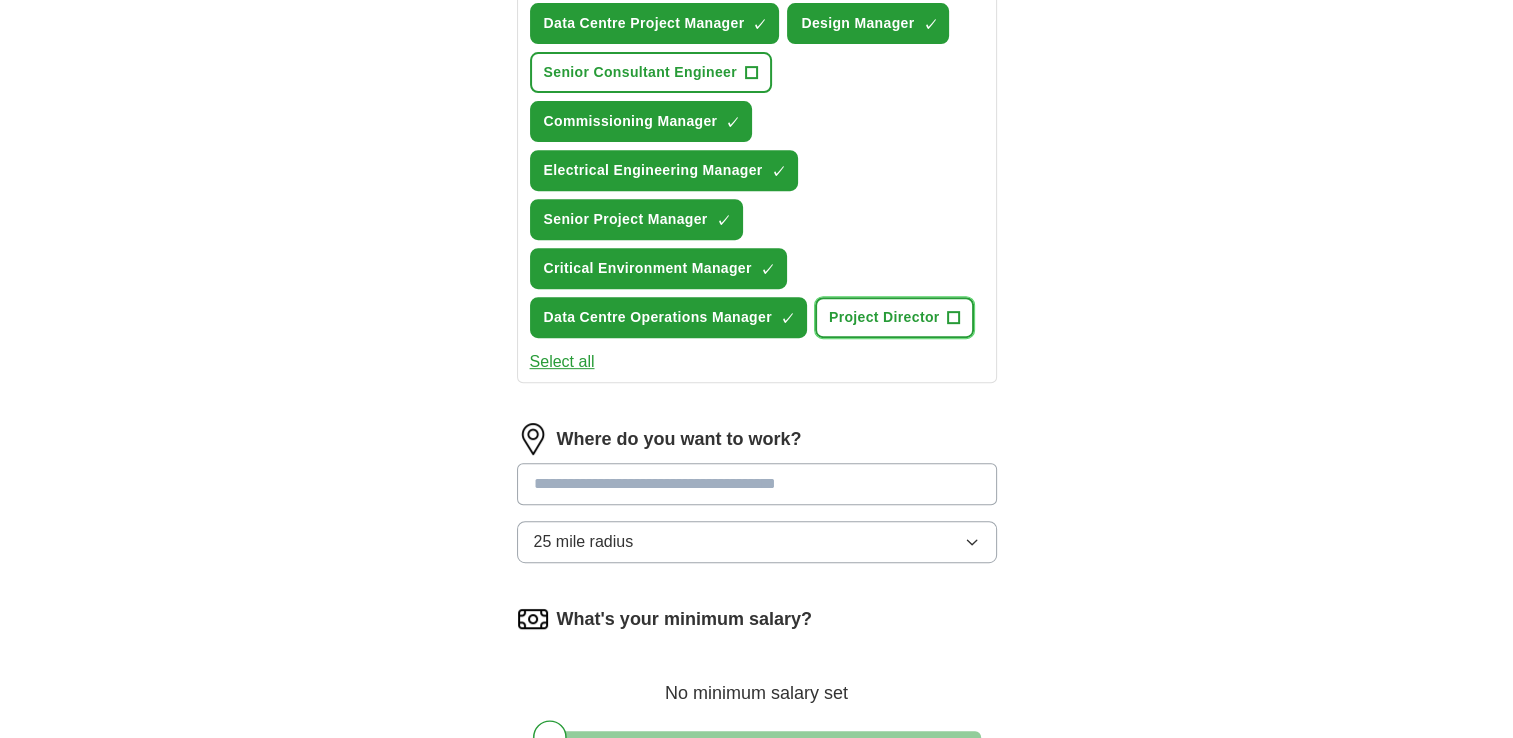 click on "+" at bounding box center (954, 318) 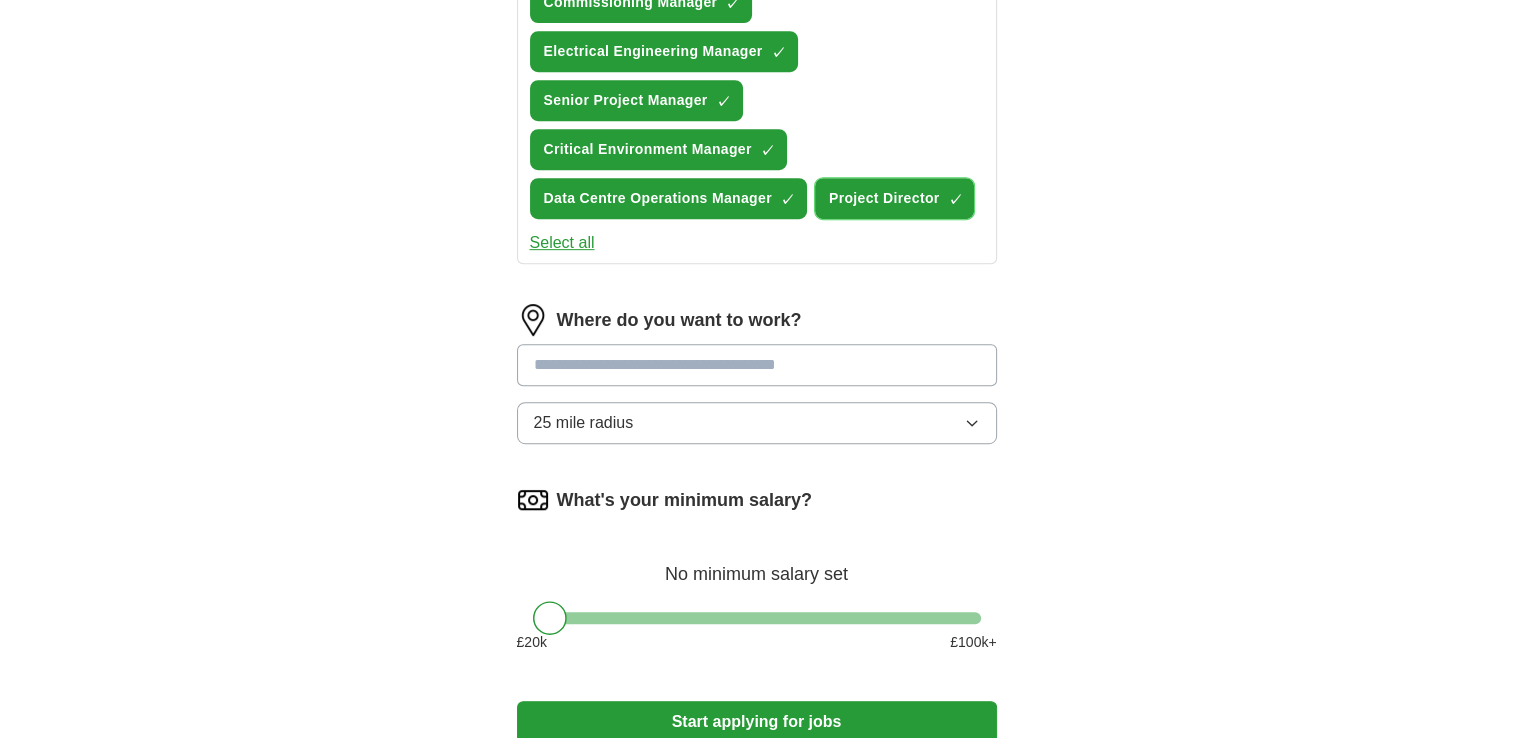 scroll, scrollTop: 700, scrollLeft: 0, axis: vertical 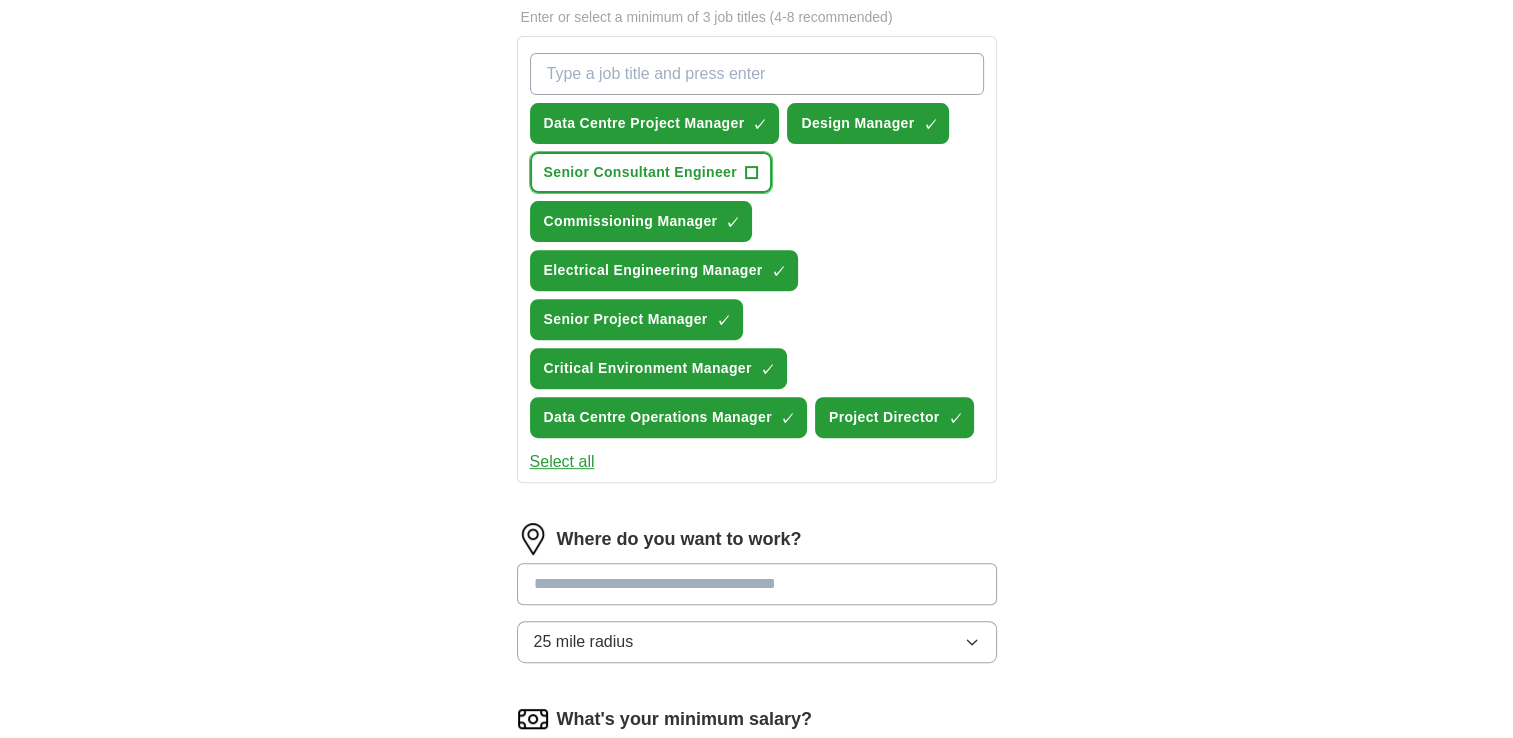 click on "+" at bounding box center (751, 173) 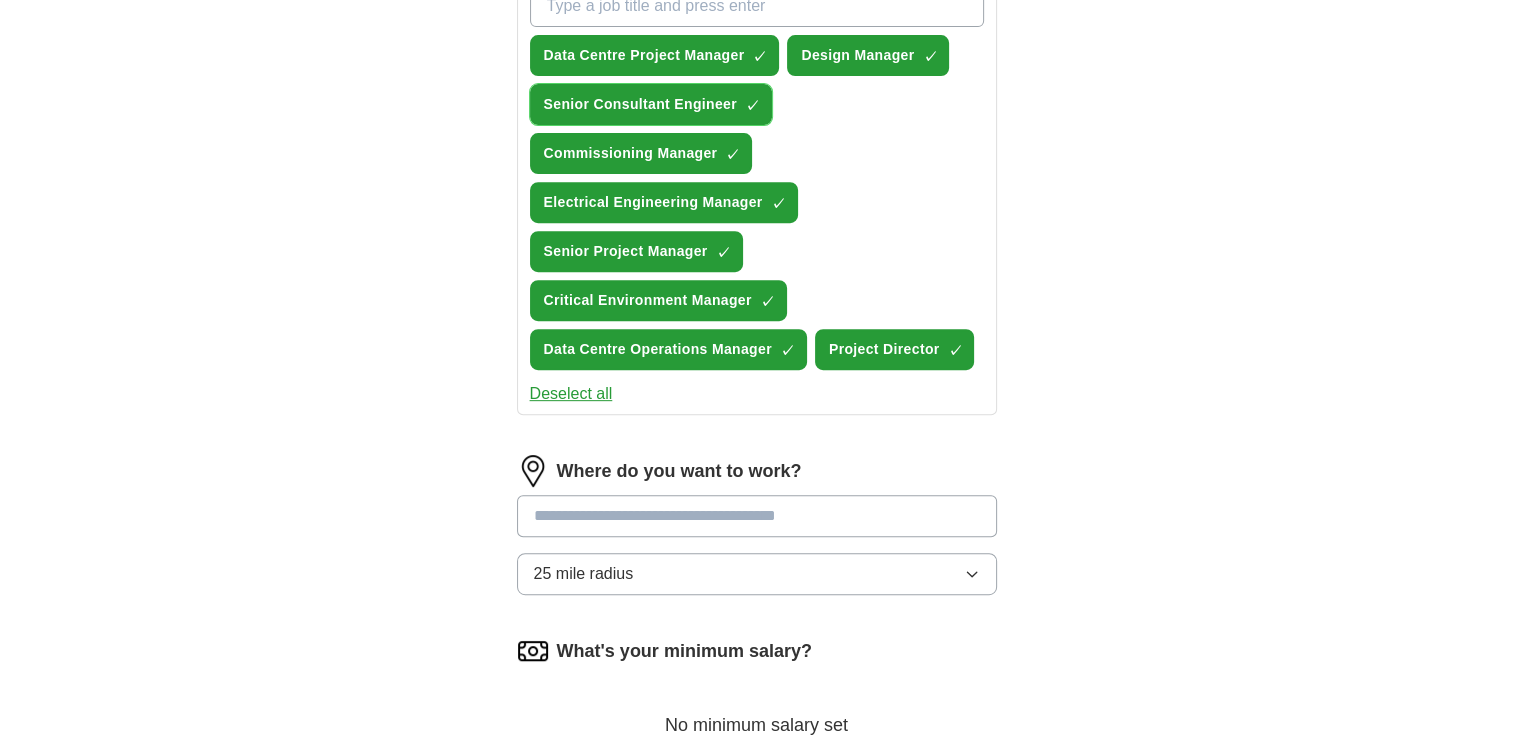 scroll, scrollTop: 1000, scrollLeft: 0, axis: vertical 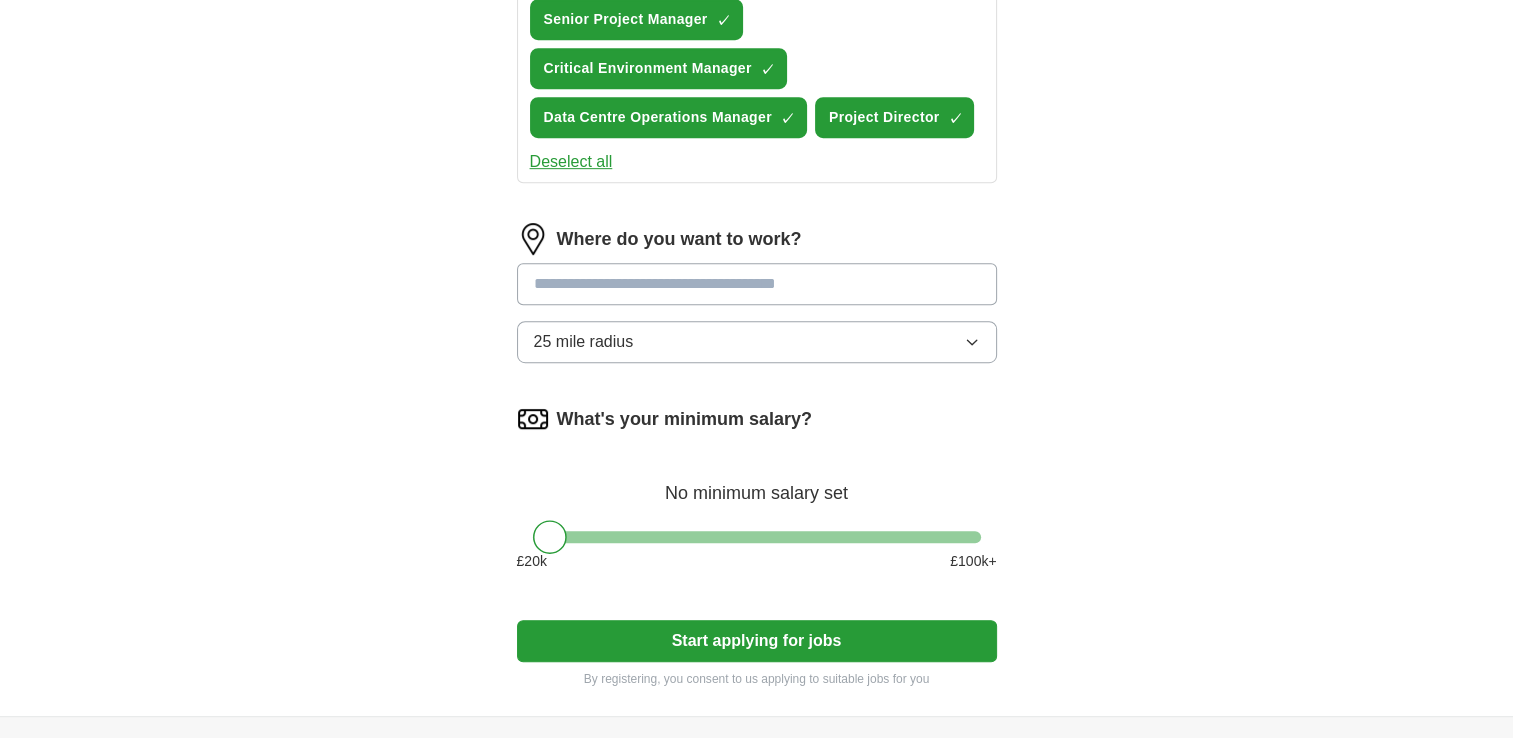 click at bounding box center (757, 284) 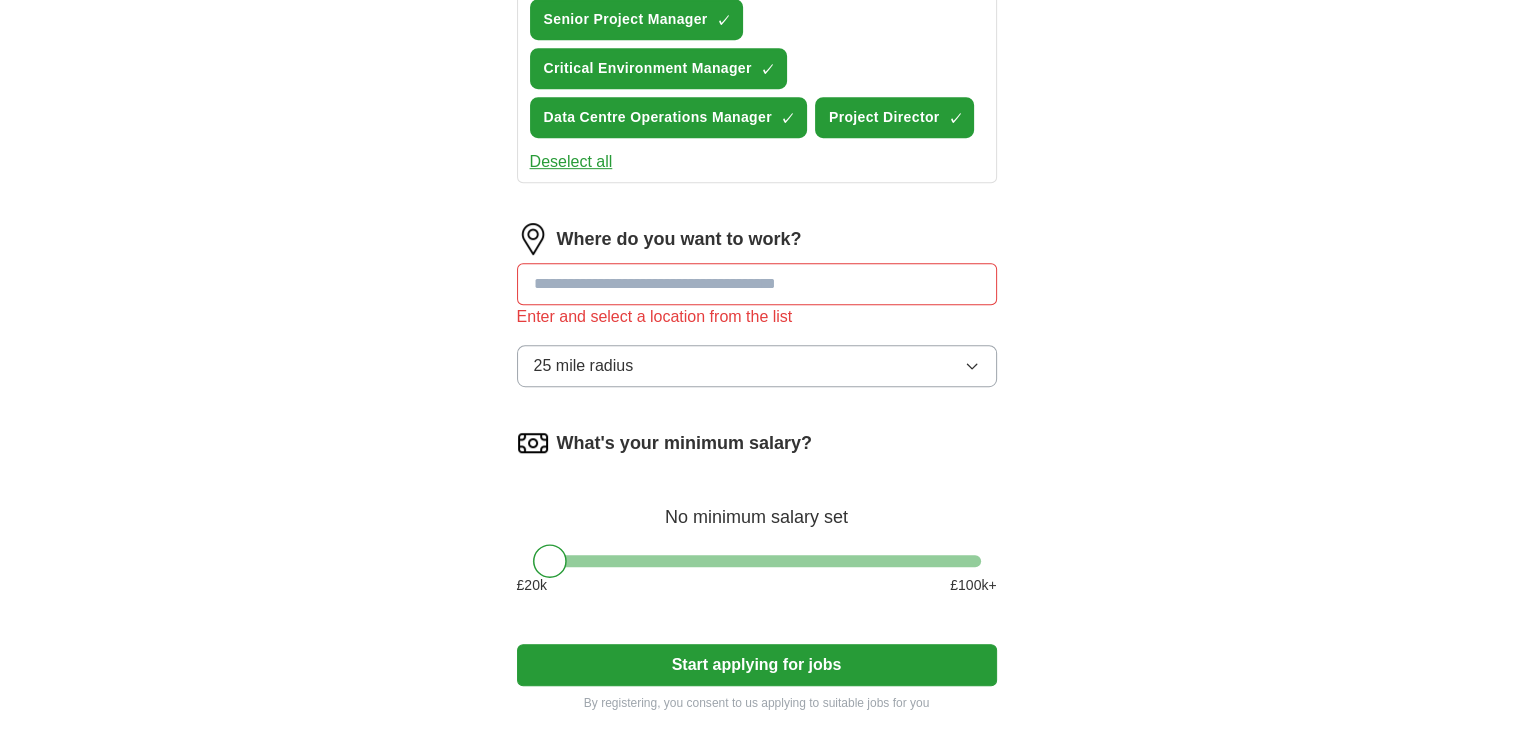 click on "Where do you want to work? Enter and select a location from the list 25 mile radius" at bounding box center (757, 313) 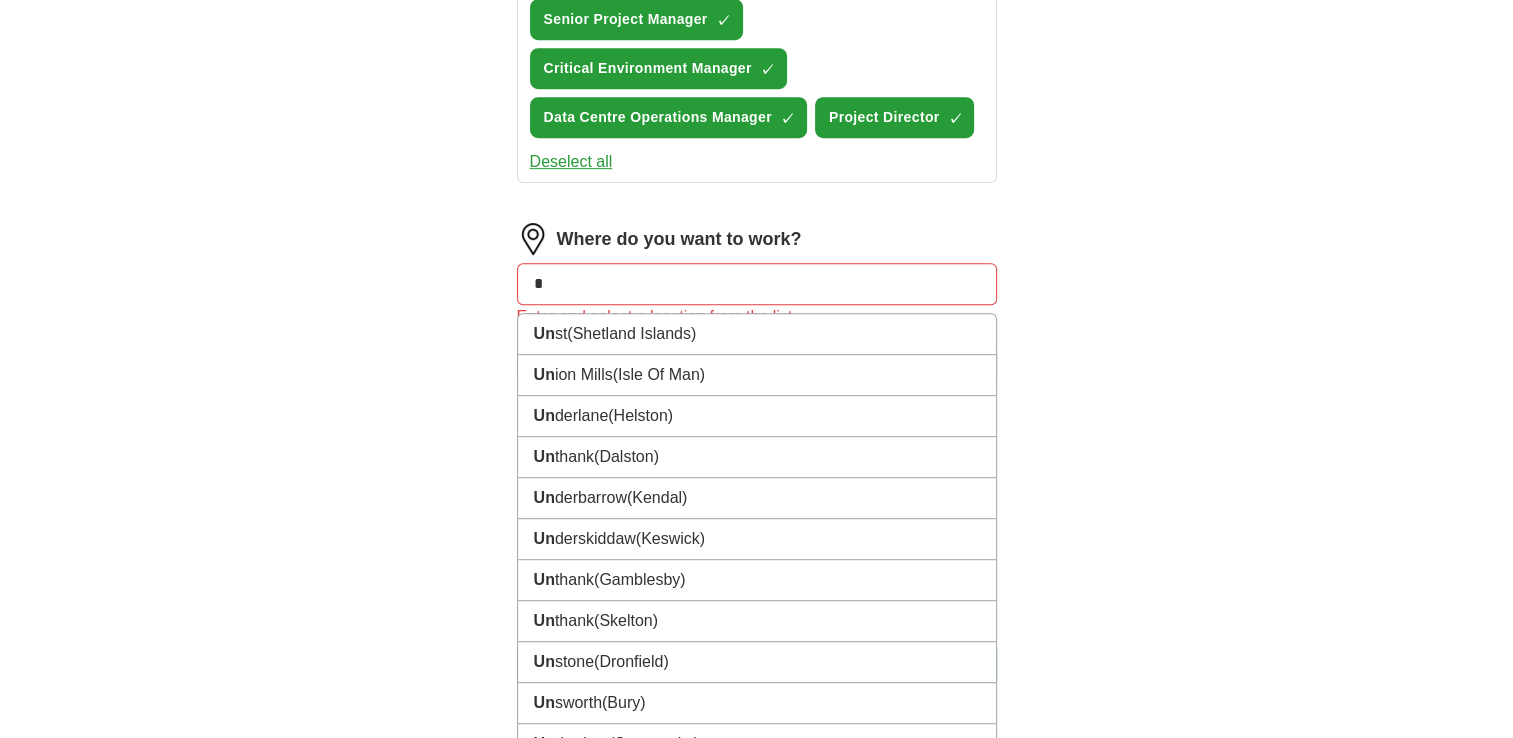 type on "*" 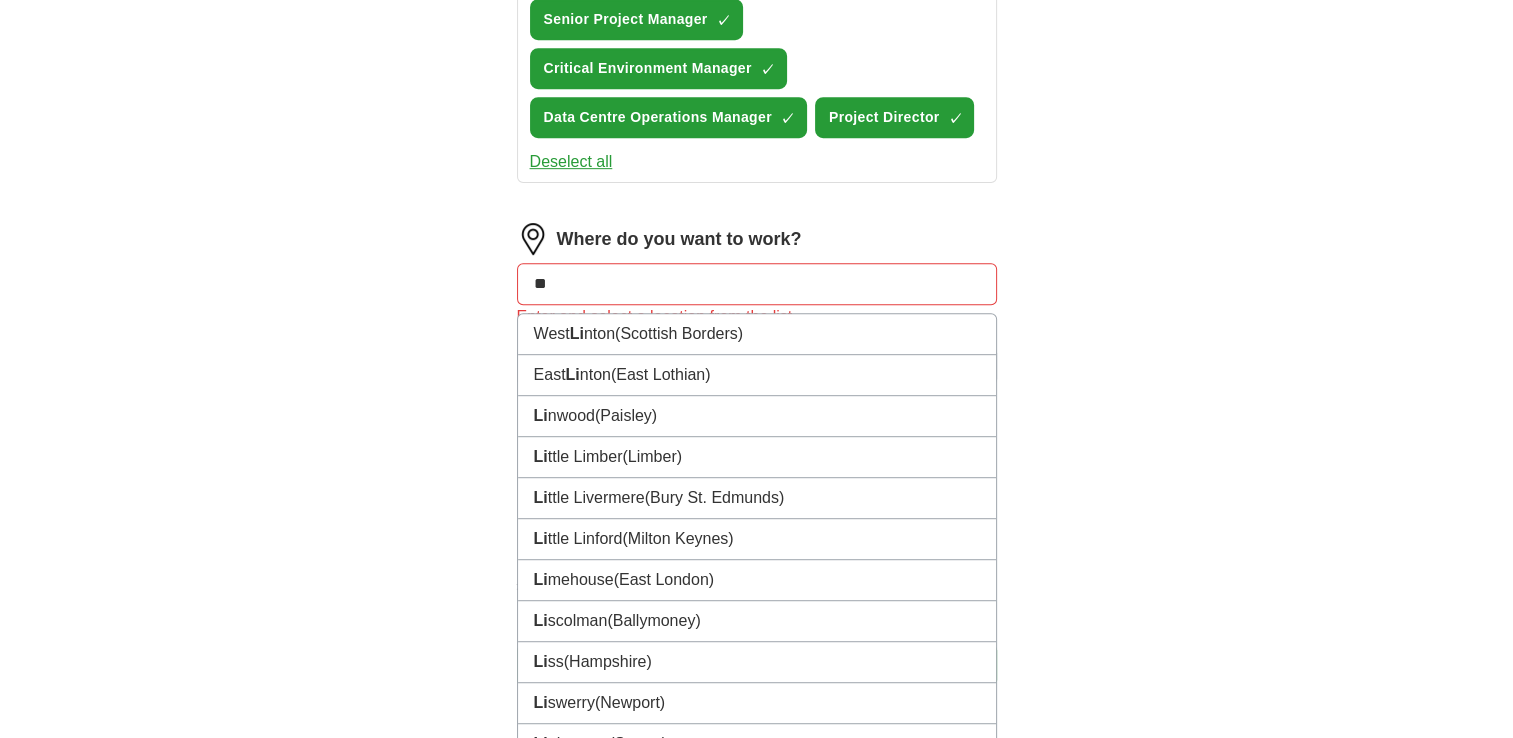 type on "***" 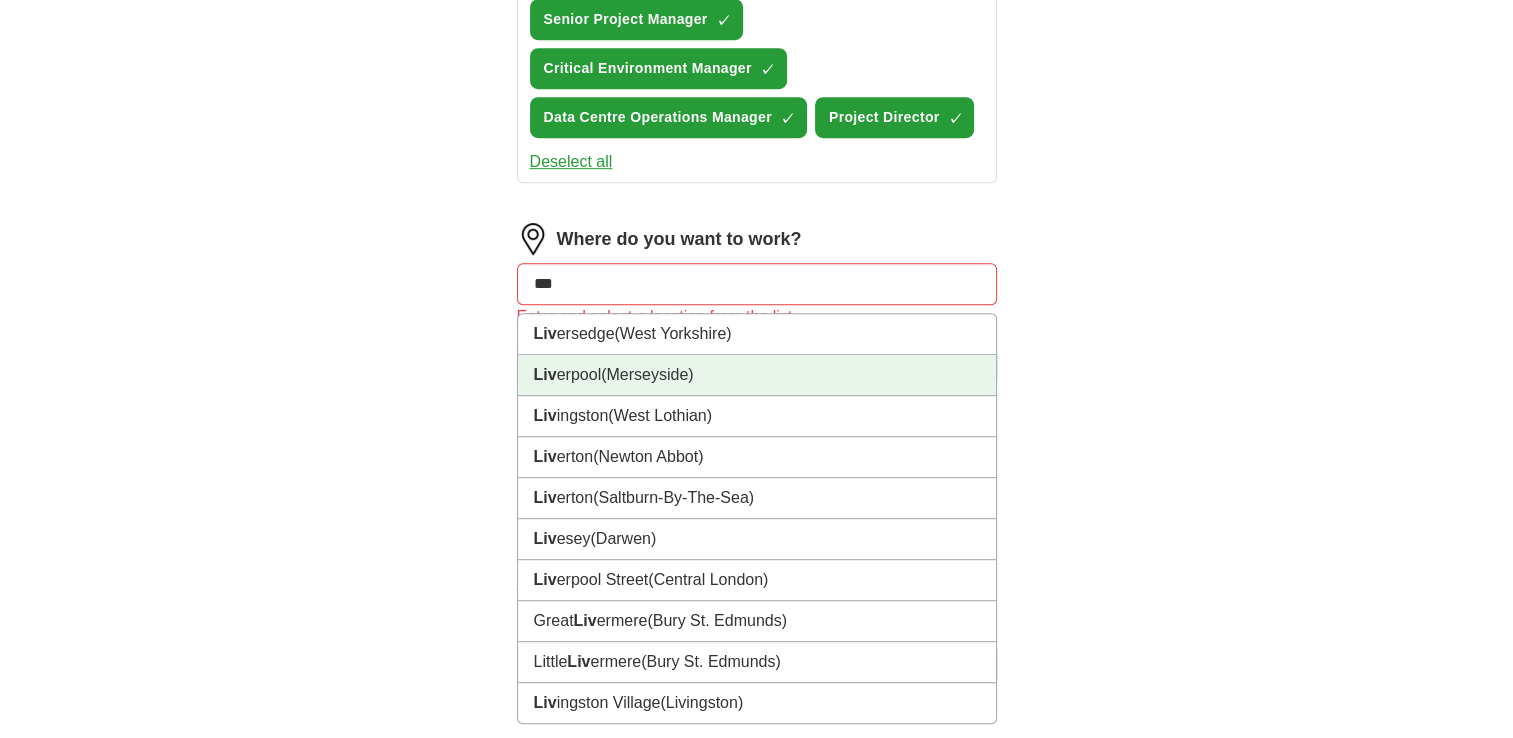 click on "(Merseyside)" at bounding box center [647, 374] 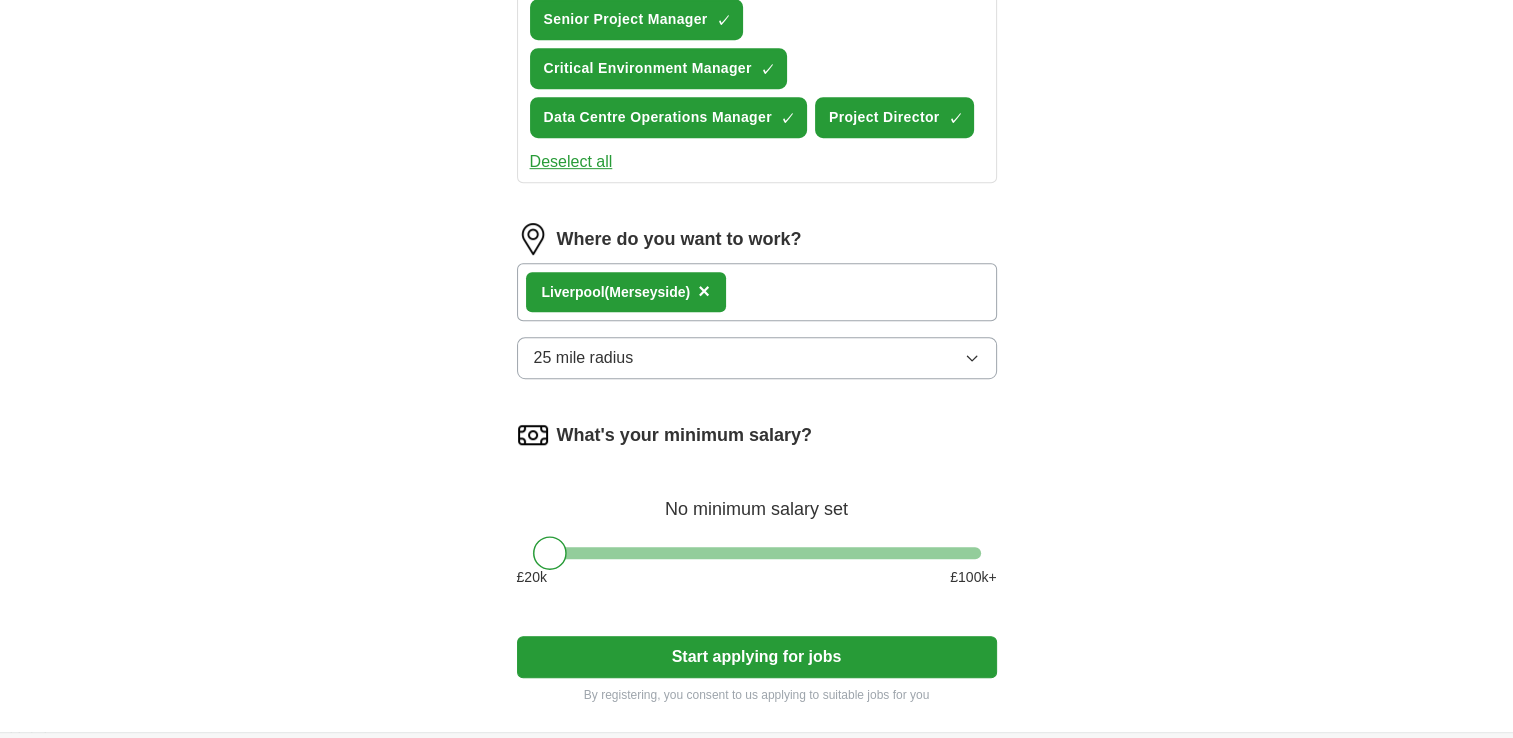 click 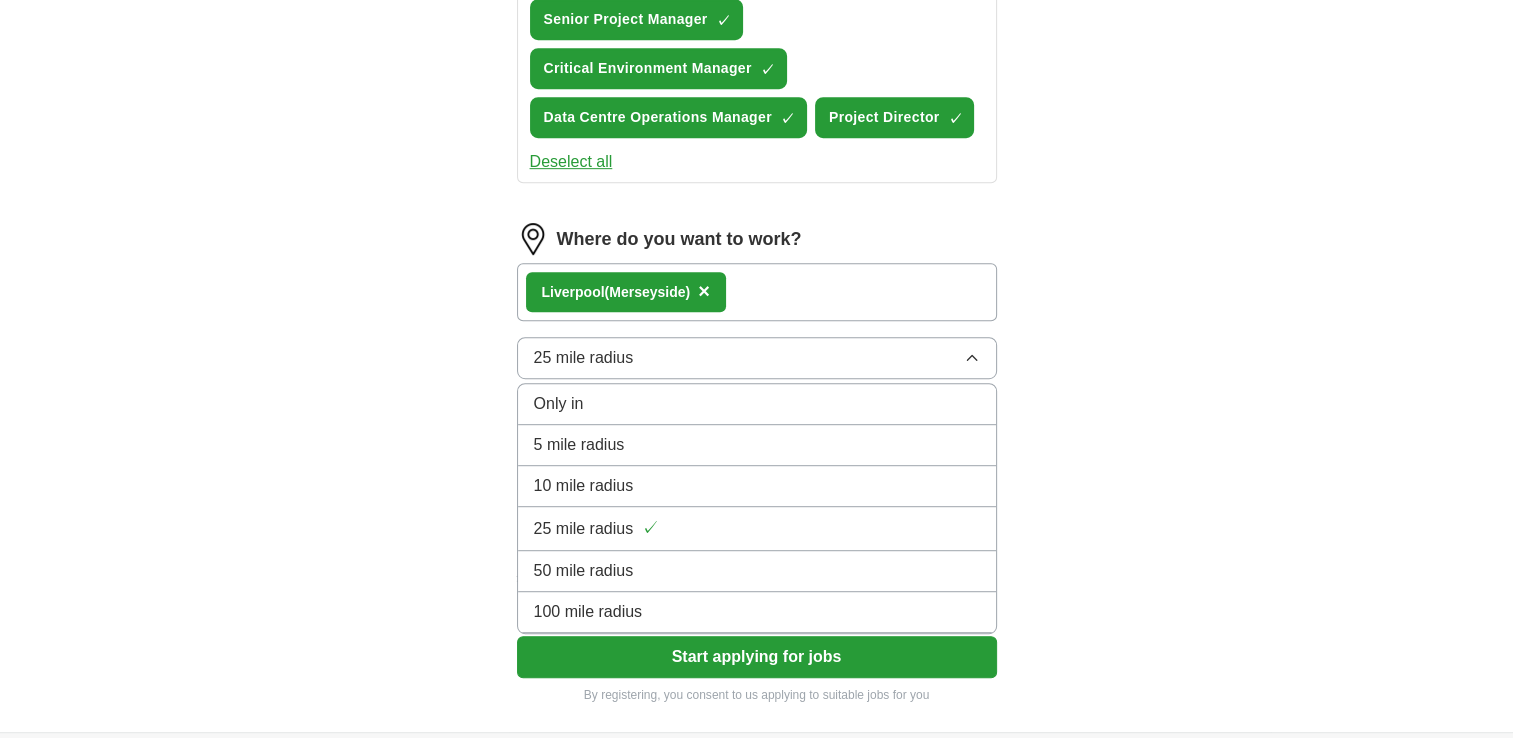click on "100 mile radius" at bounding box center (757, 612) 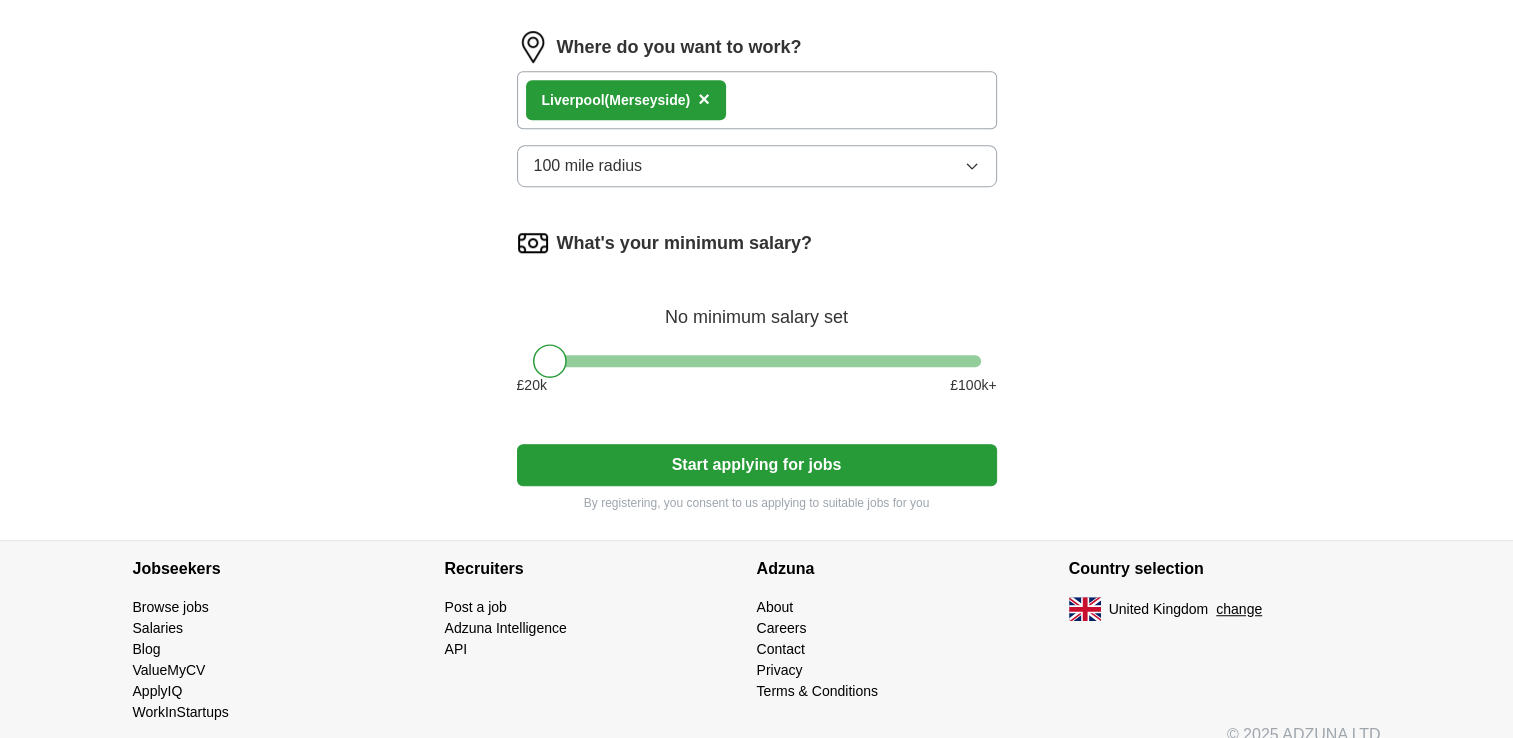 scroll, scrollTop: 1200, scrollLeft: 0, axis: vertical 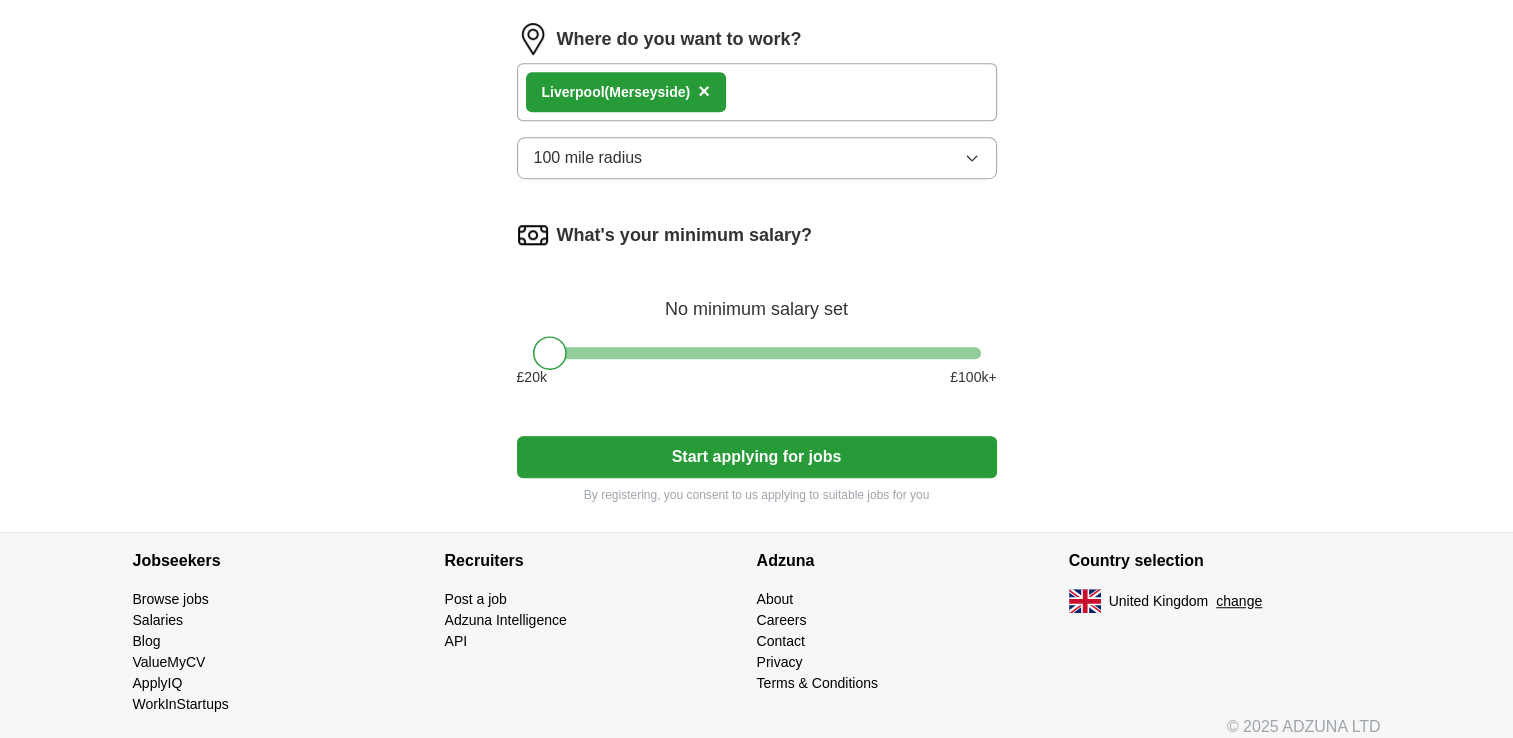 click on "Start applying for jobs" at bounding box center [757, 457] 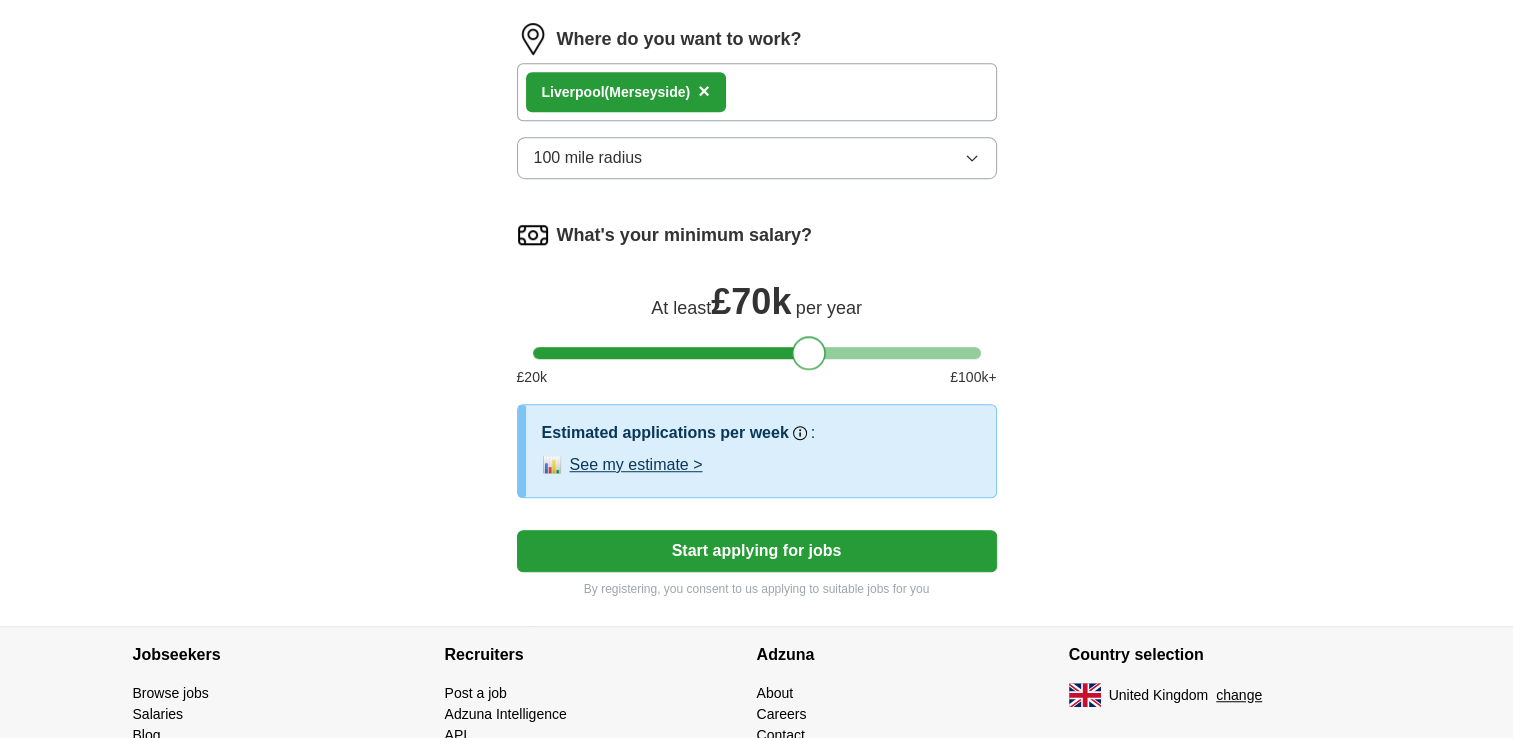 drag, startPoint x: 548, startPoint y: 346, endPoint x: 807, endPoint y: 339, distance: 259.09457 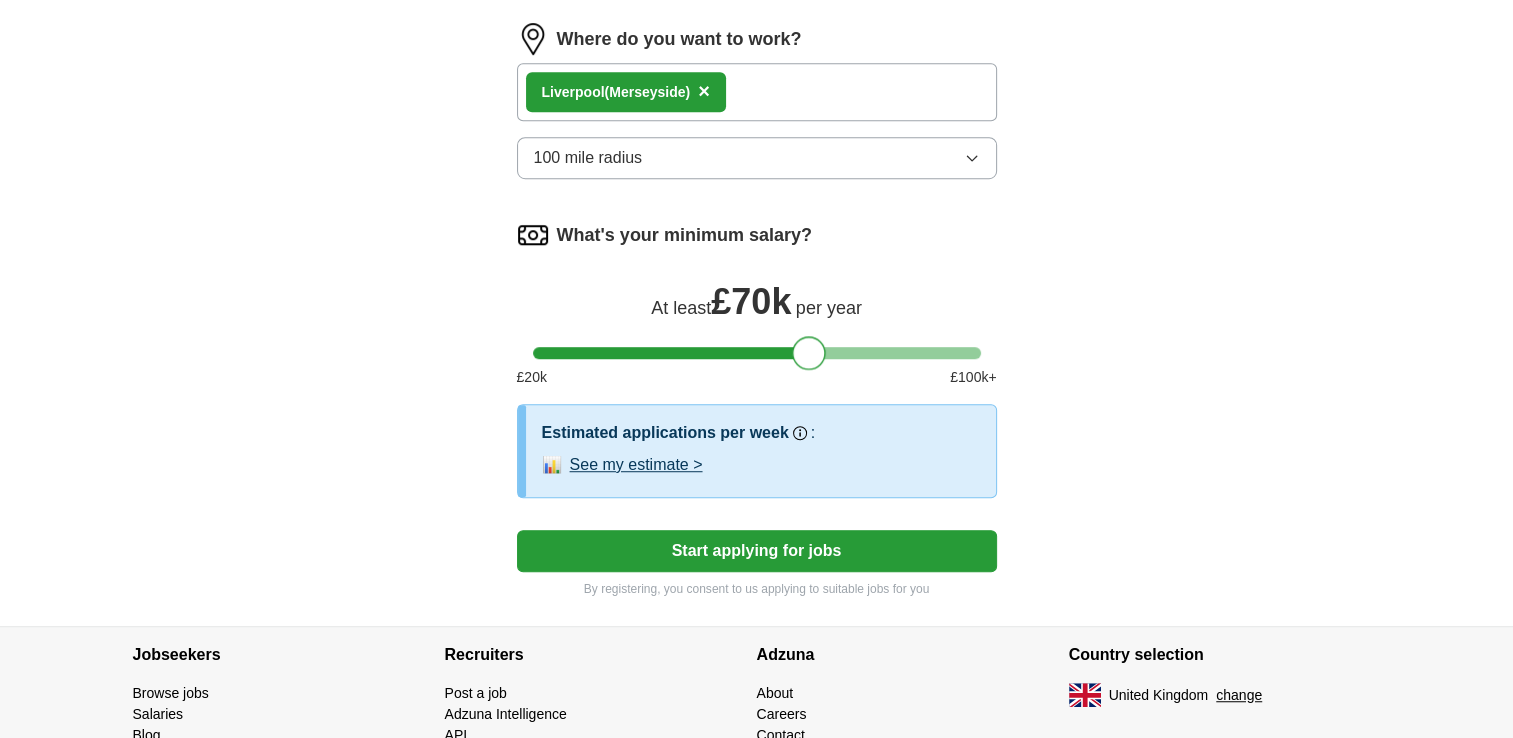 click on "Start applying for jobs" at bounding box center [757, 551] 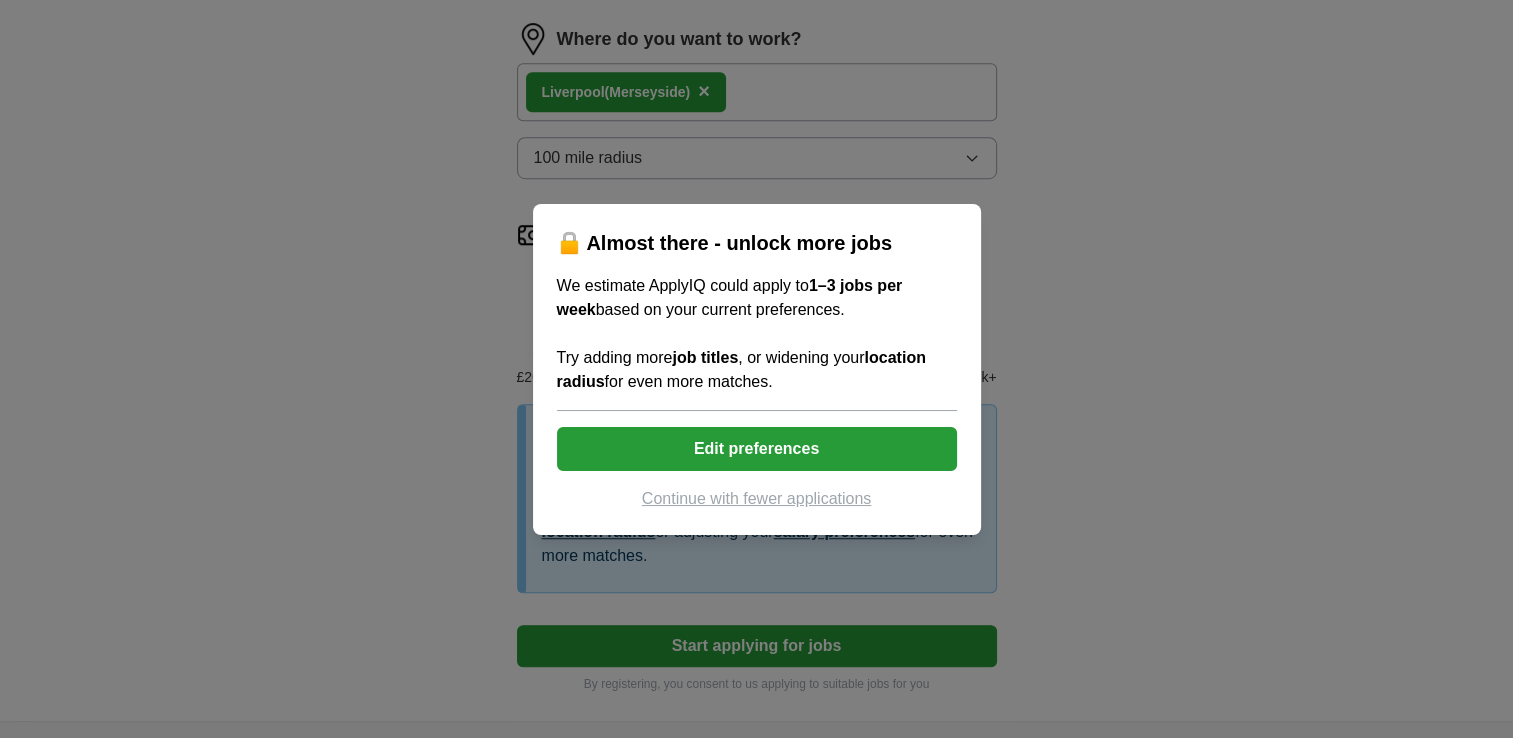 click on "Edit preferences" at bounding box center [757, 449] 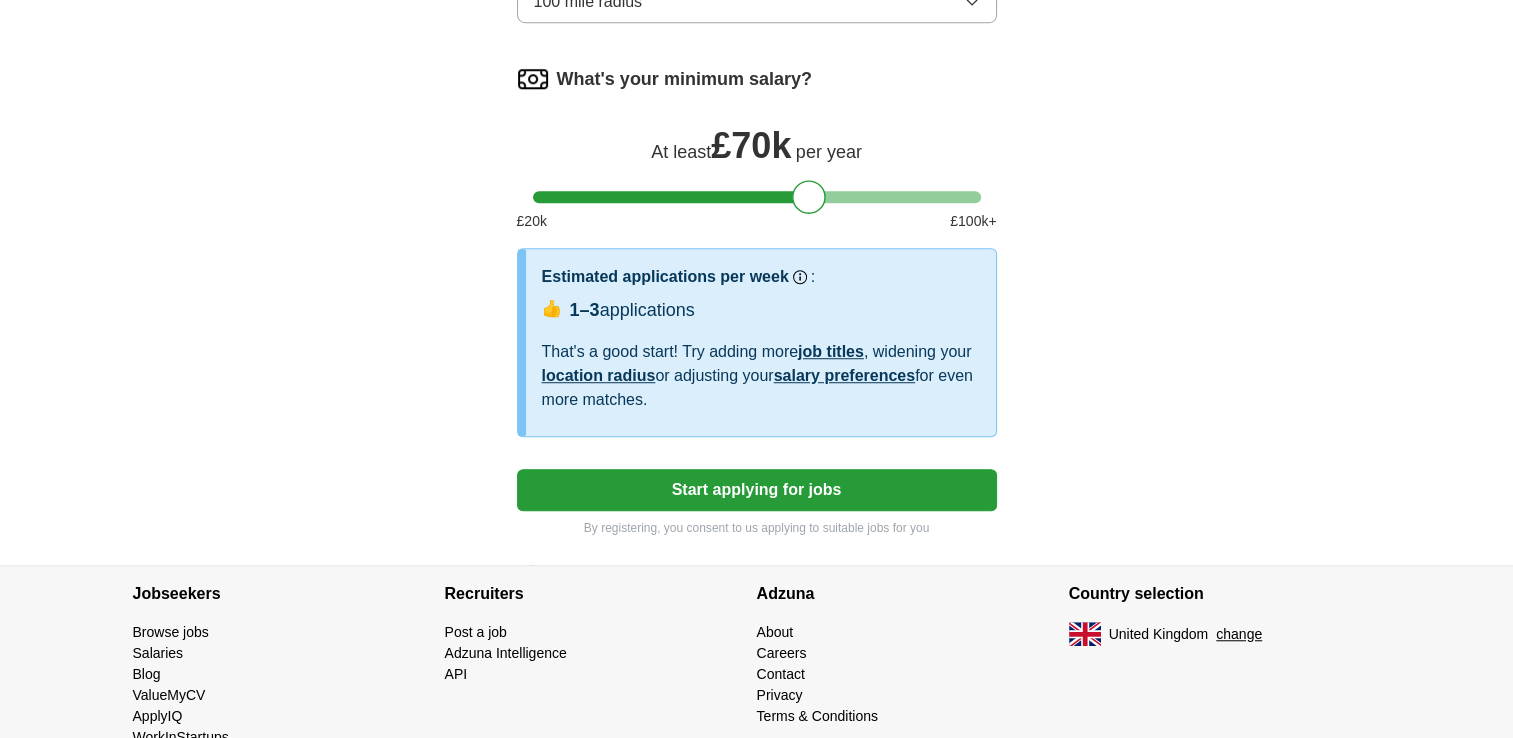 scroll, scrollTop: 1396, scrollLeft: 0, axis: vertical 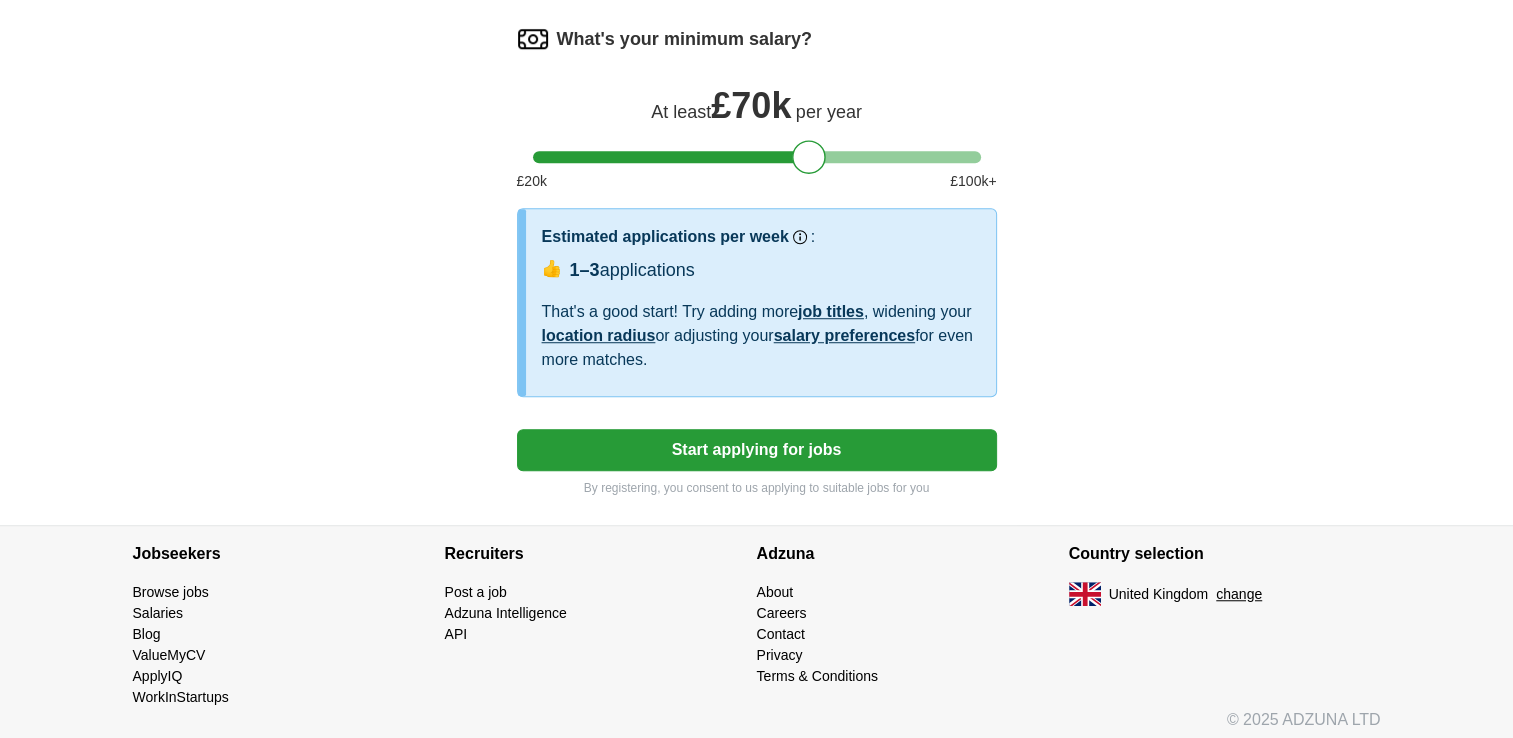 click on "Start applying for jobs" at bounding box center [757, 450] 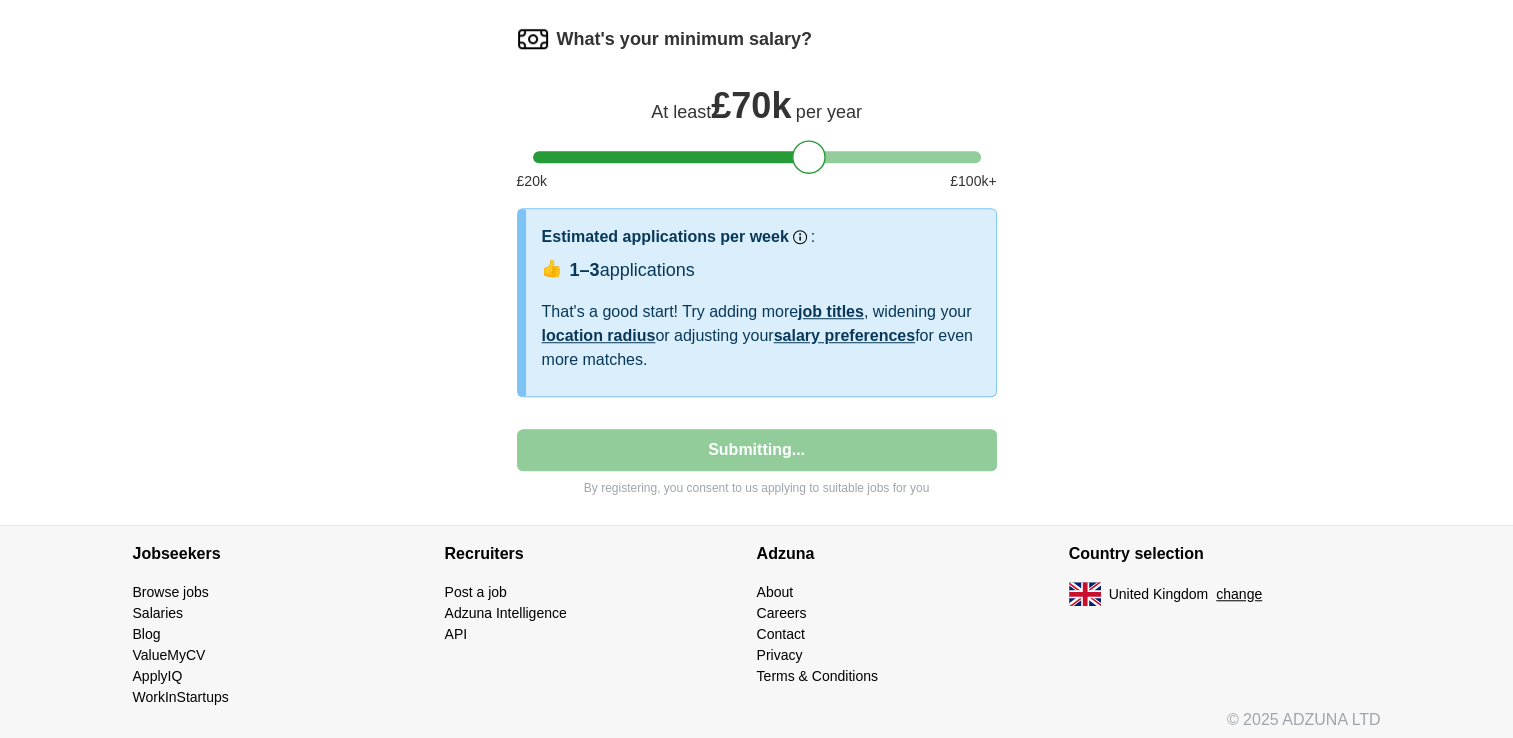 select on "**" 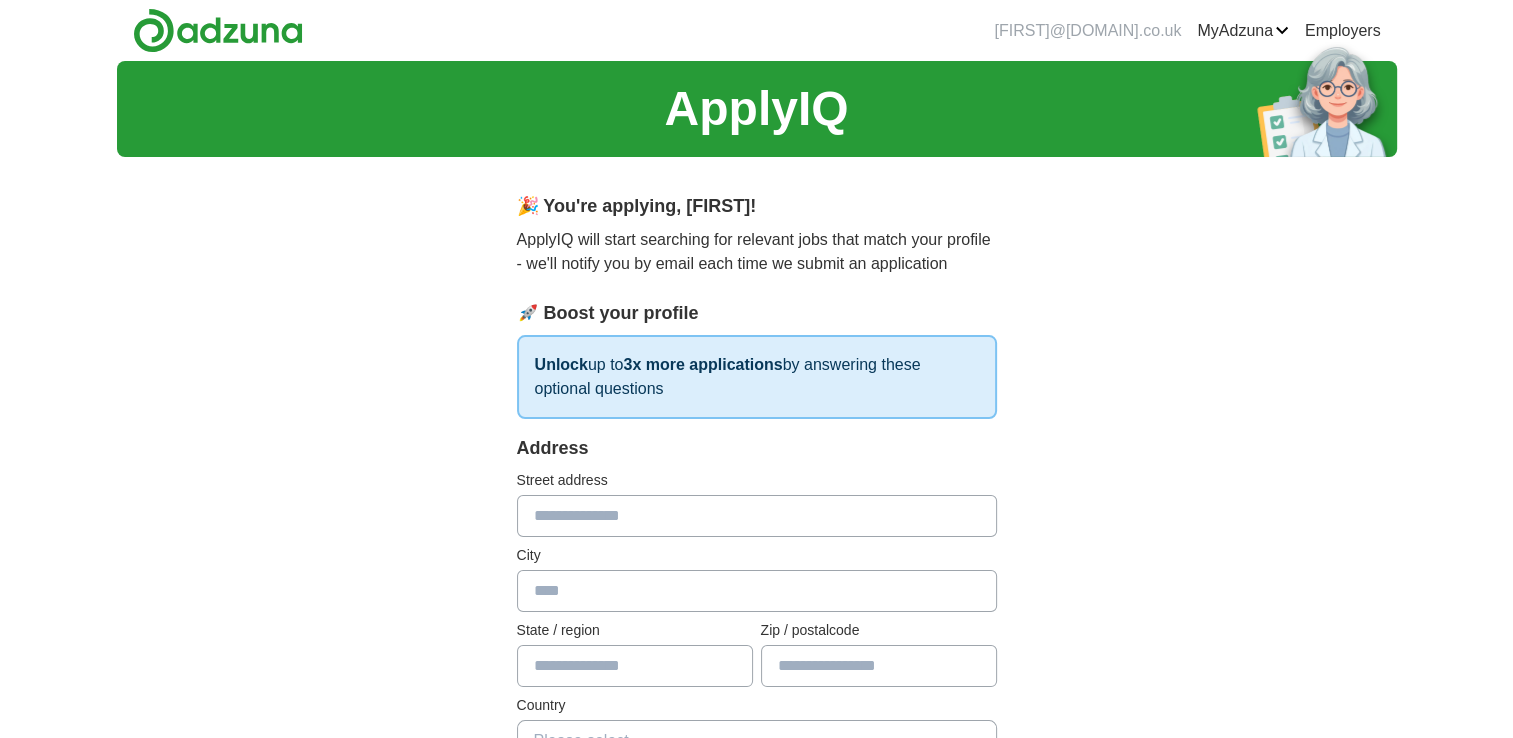 scroll, scrollTop: 100, scrollLeft: 0, axis: vertical 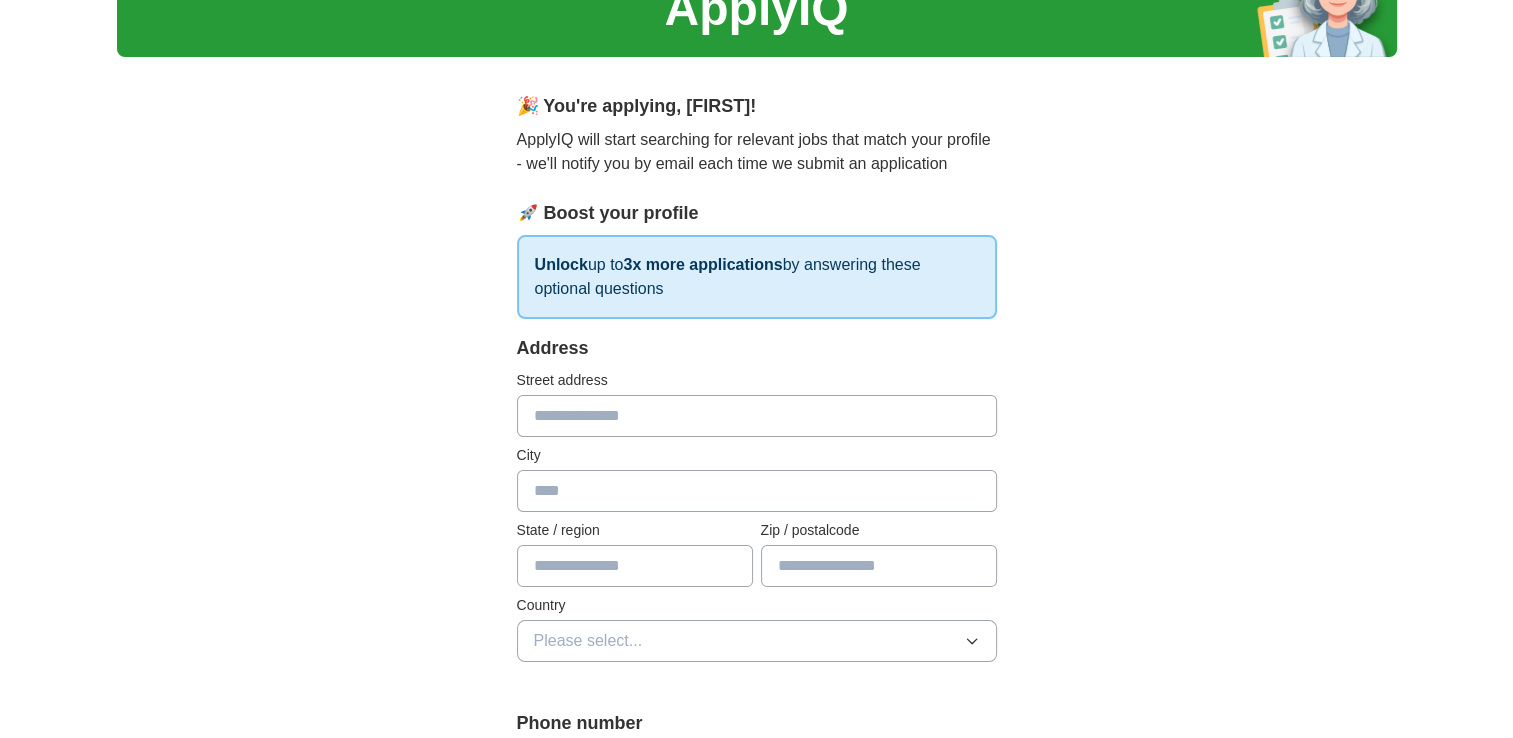 click at bounding box center (757, 416) 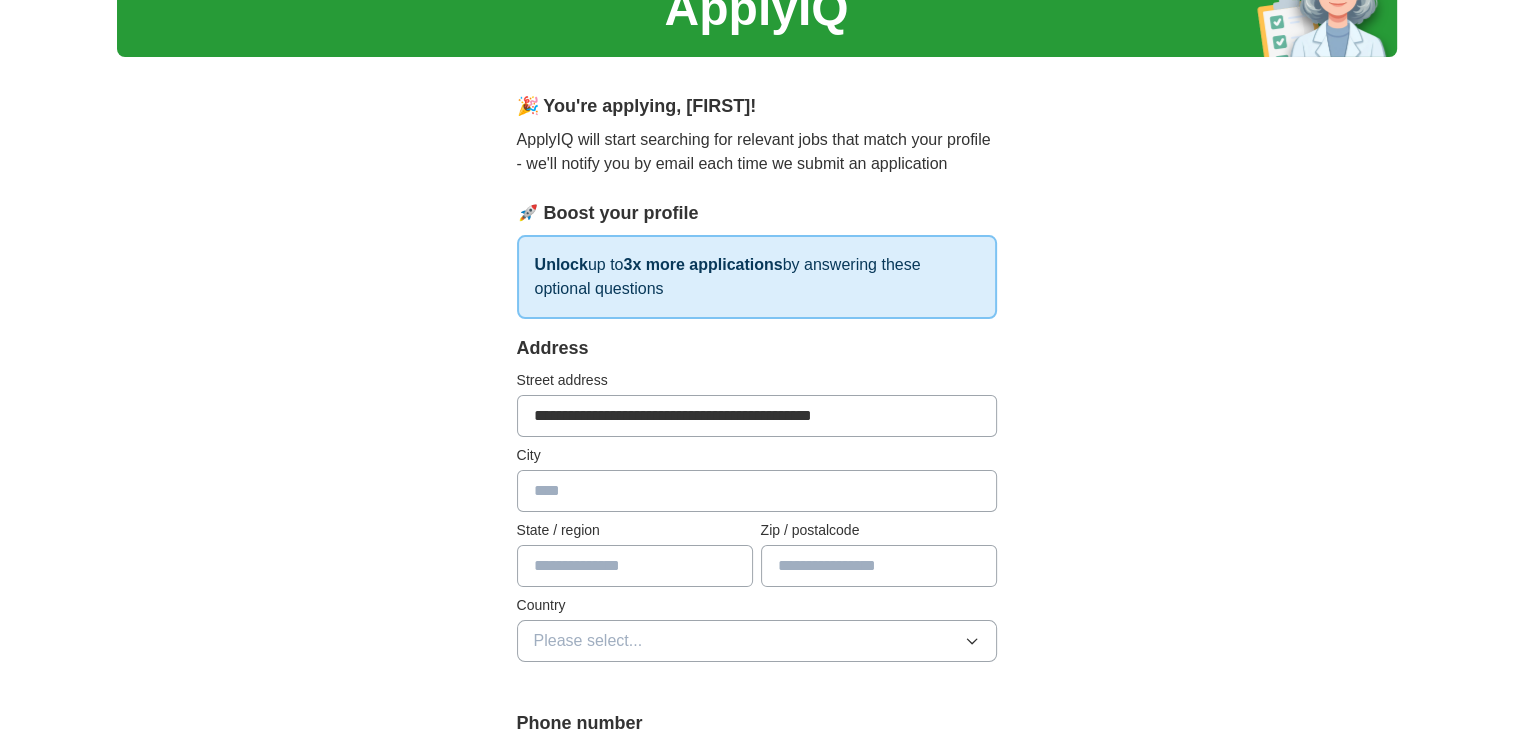 type on "**********" 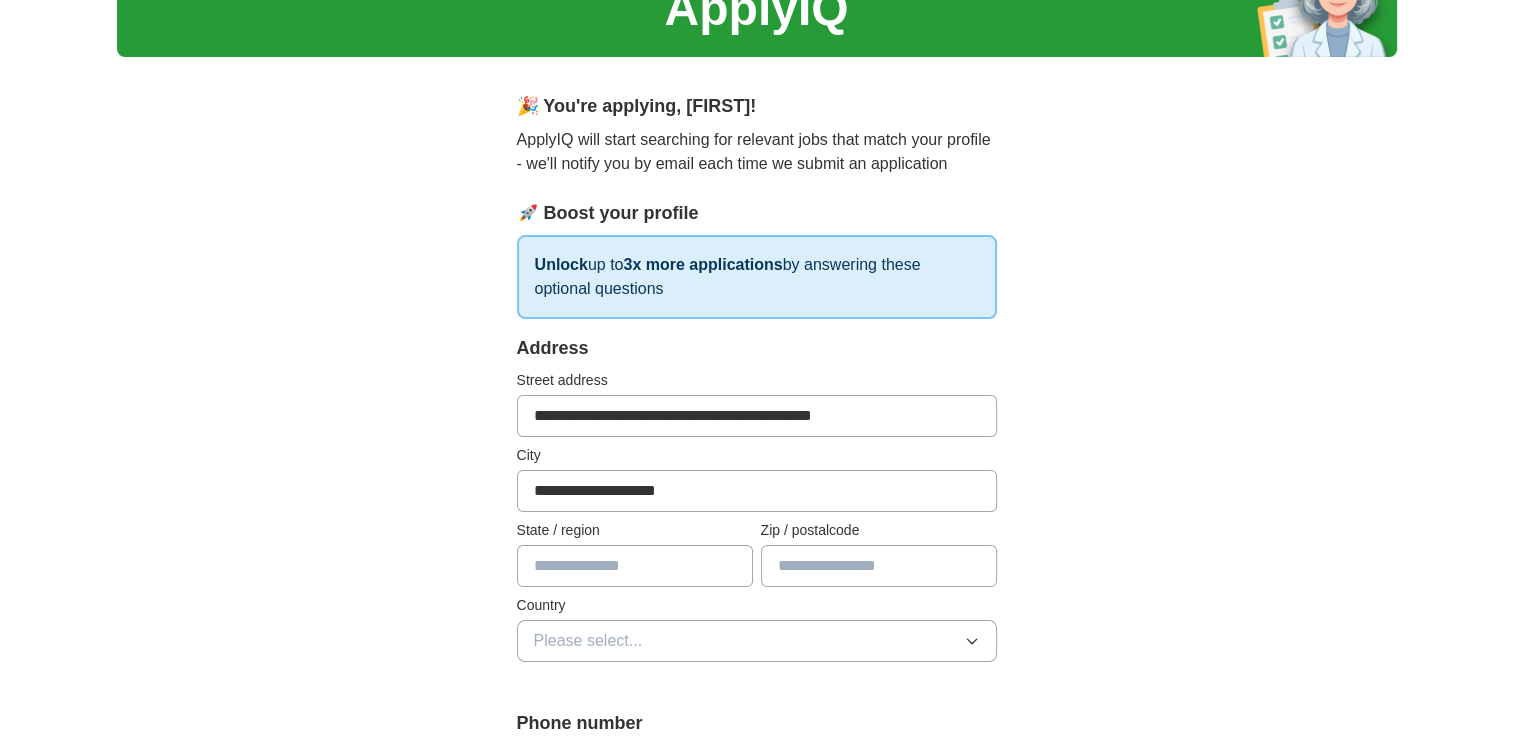 type on "**" 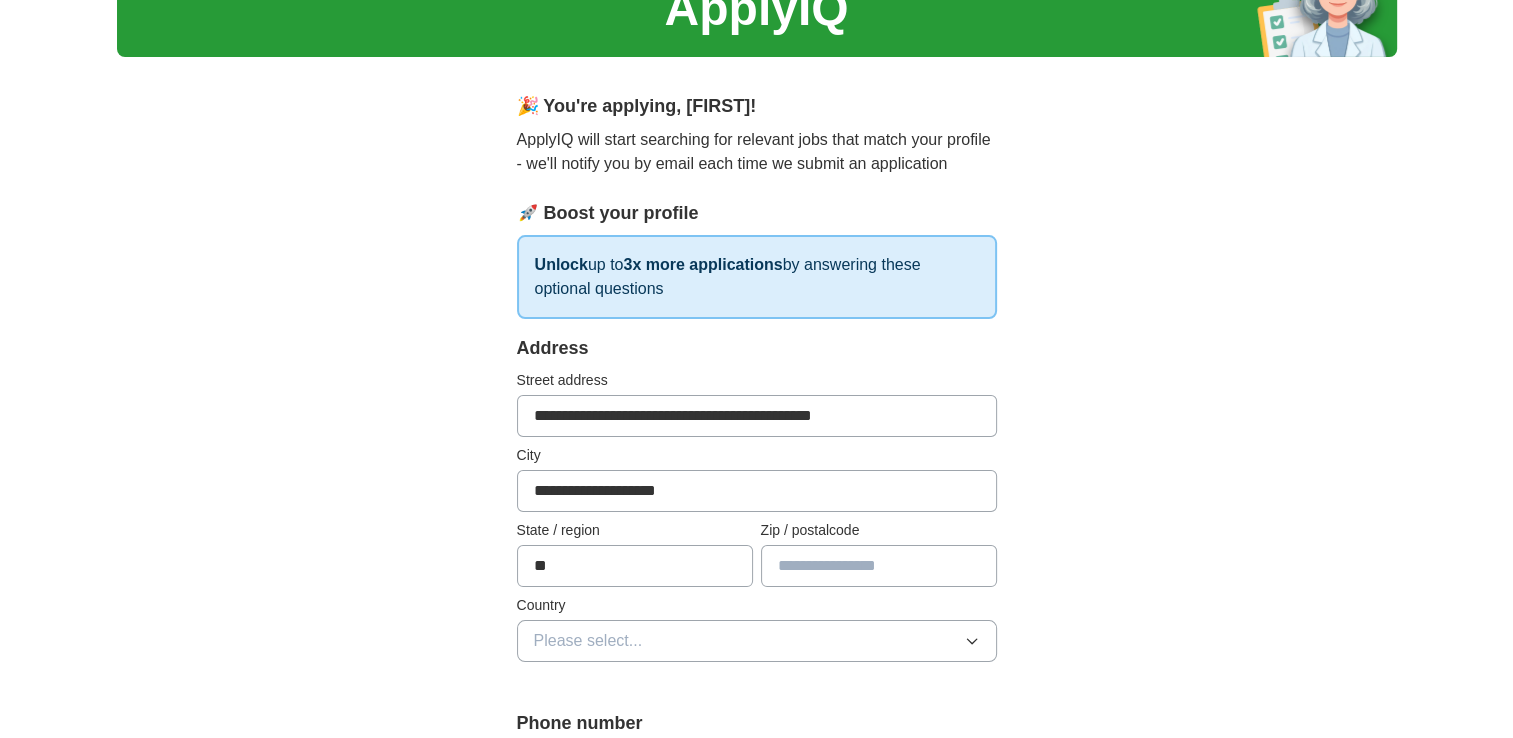type on "*******" 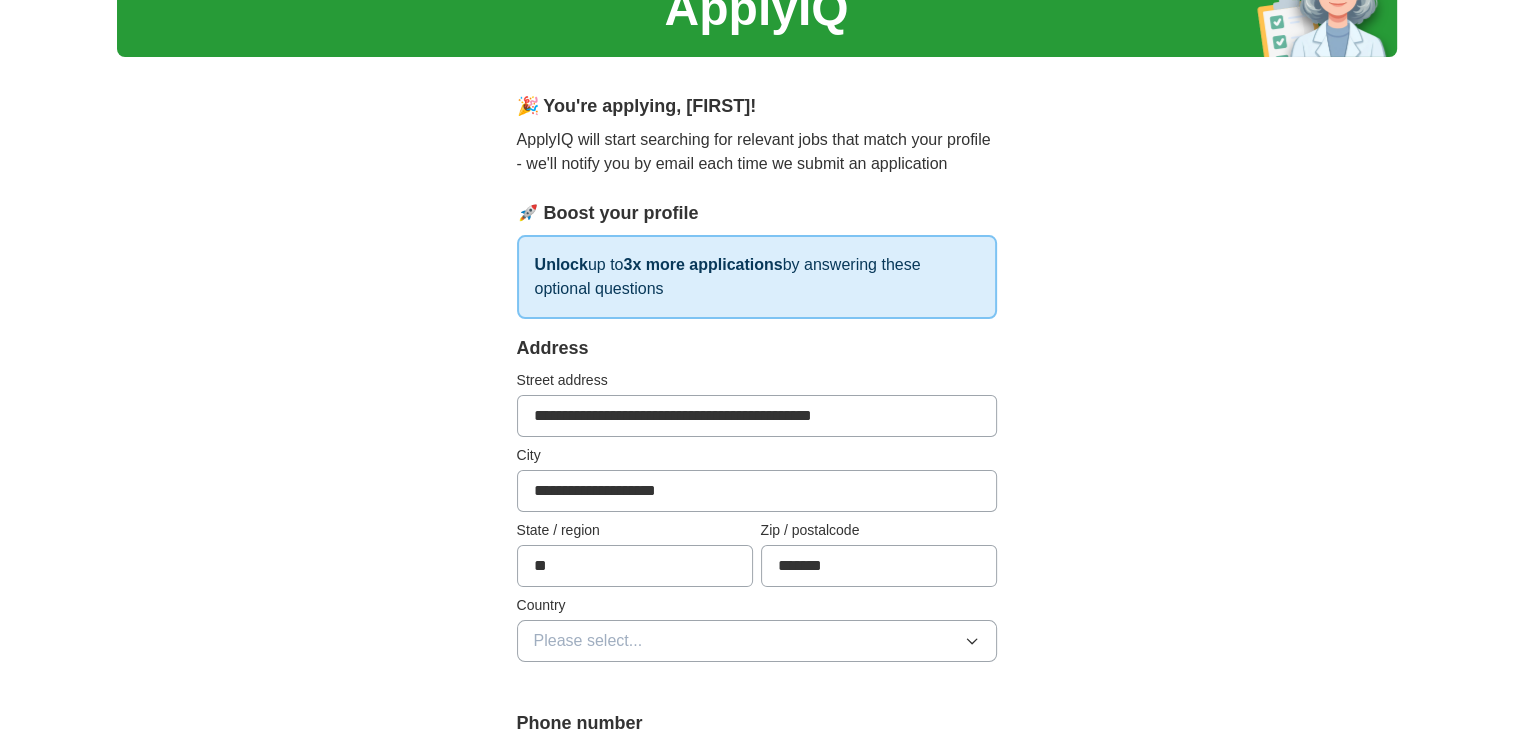 drag, startPoint x: 604, startPoint y: 489, endPoint x: 472, endPoint y: 502, distance: 132.63861 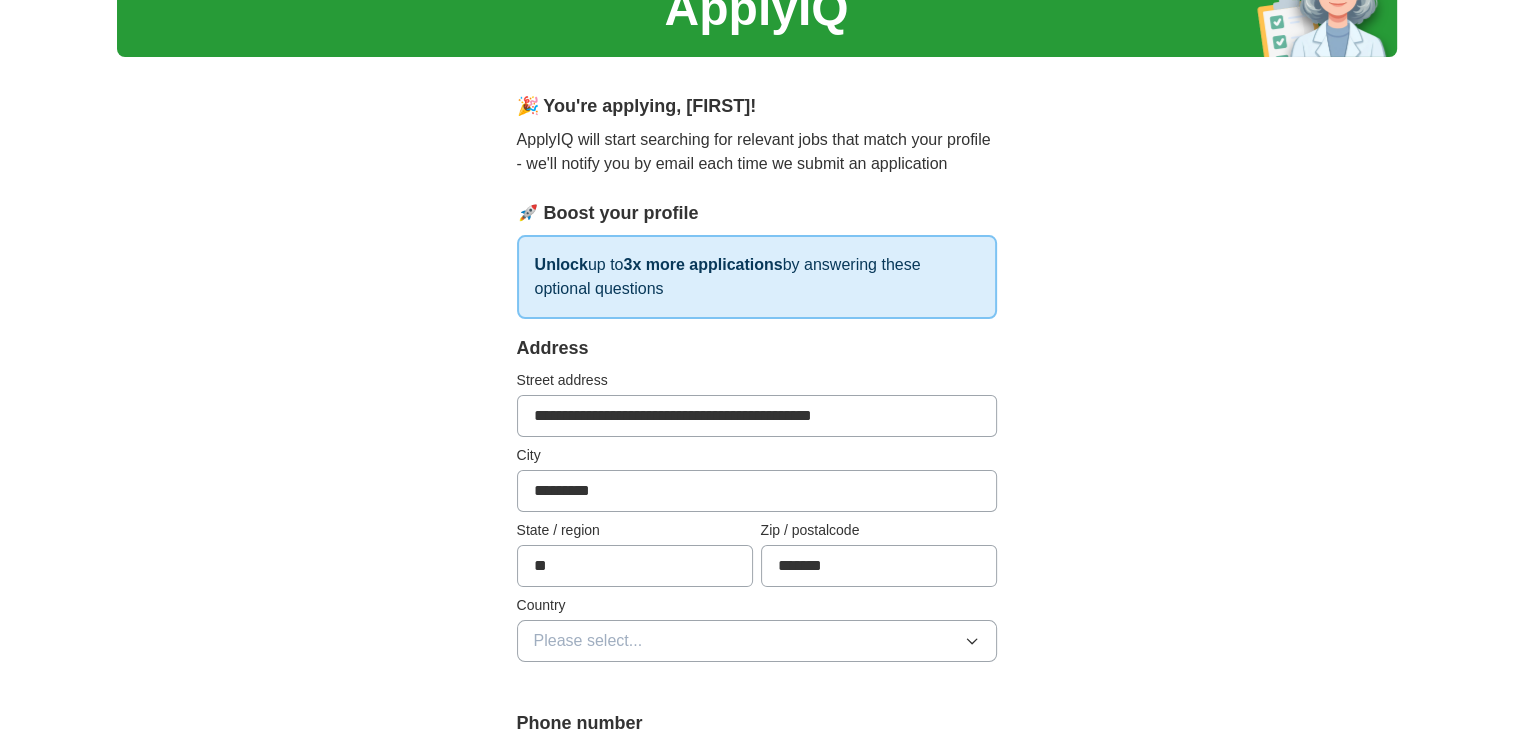 type on "*********" 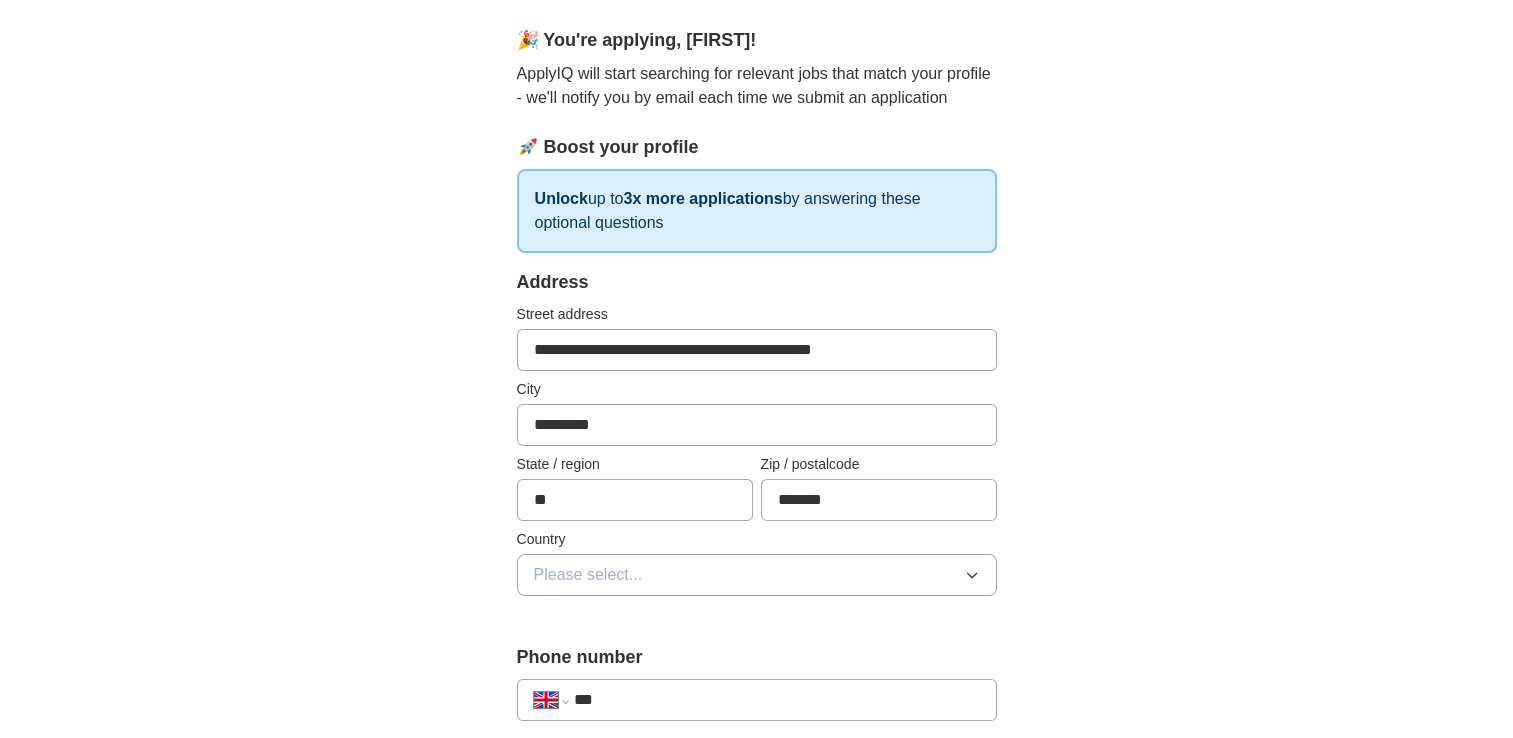 scroll, scrollTop: 400, scrollLeft: 0, axis: vertical 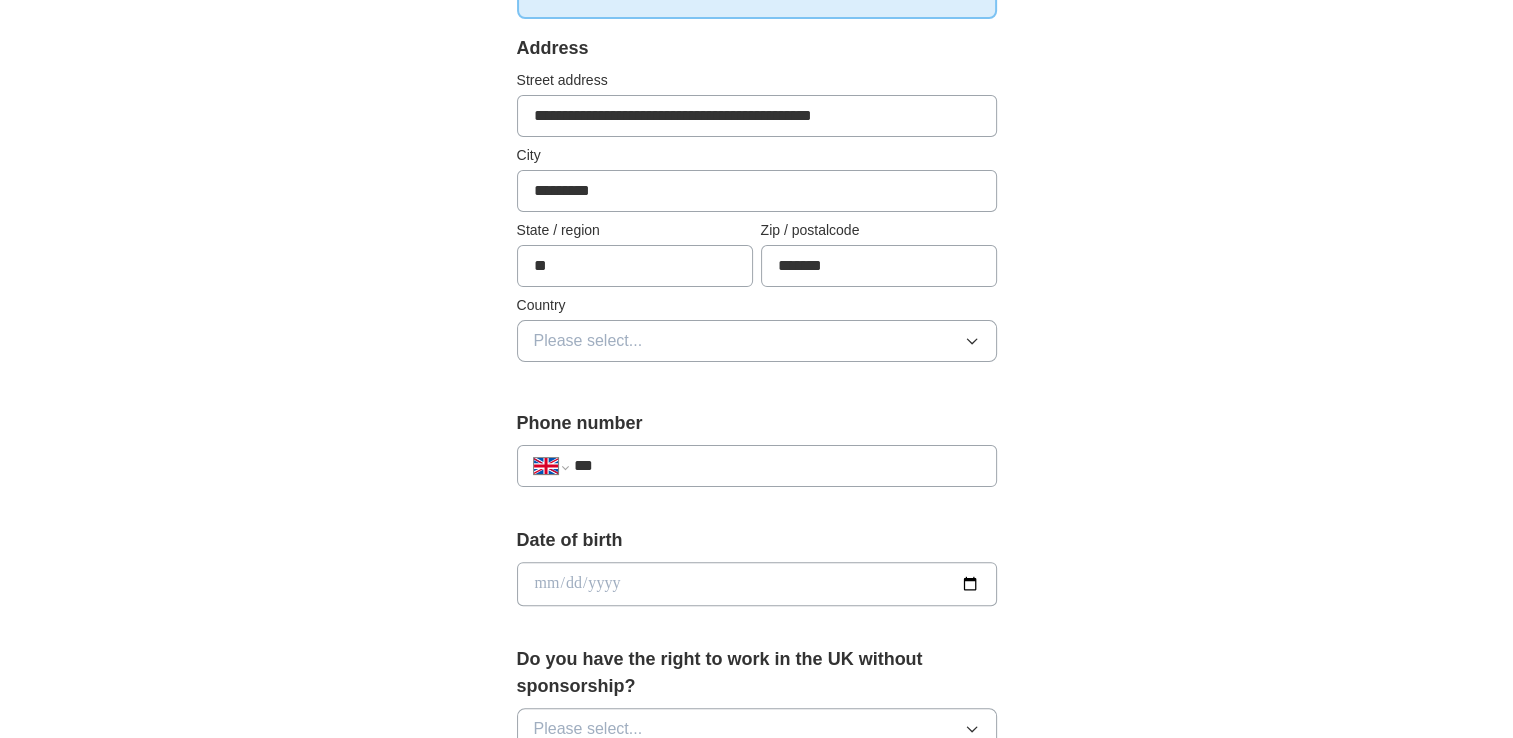 click on "Please select..." at bounding box center [757, 341] 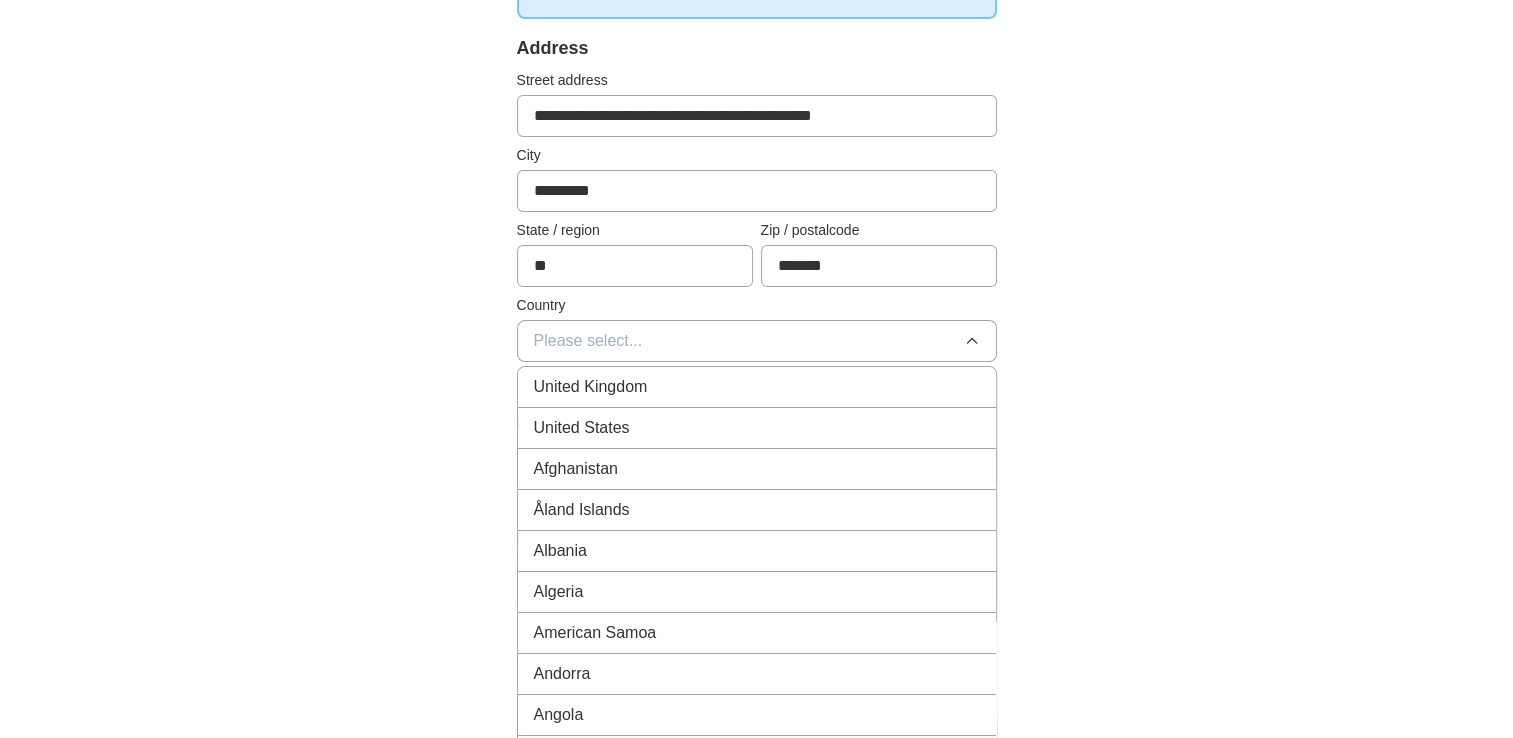 click on "United Kingdom" at bounding box center (757, 387) 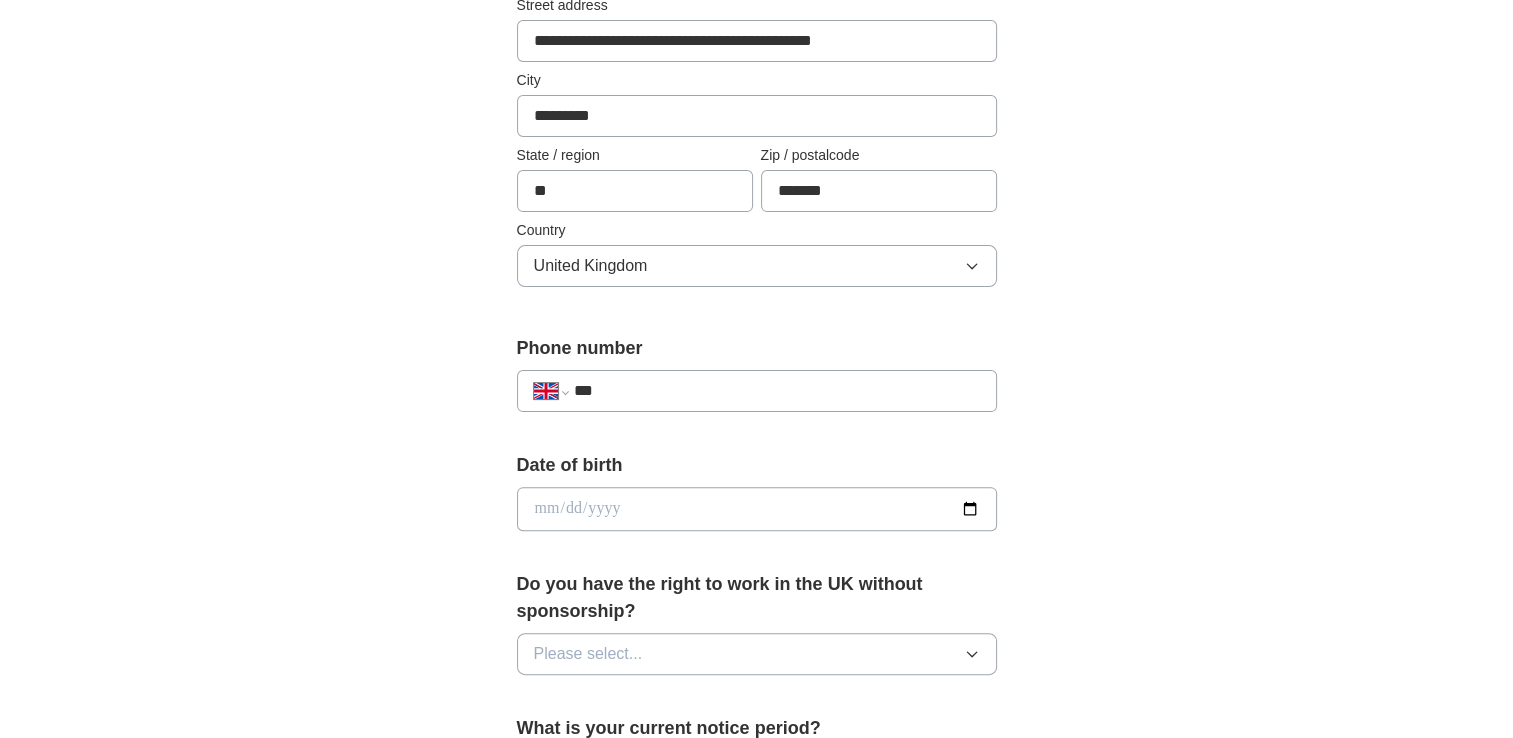 scroll, scrollTop: 600, scrollLeft: 0, axis: vertical 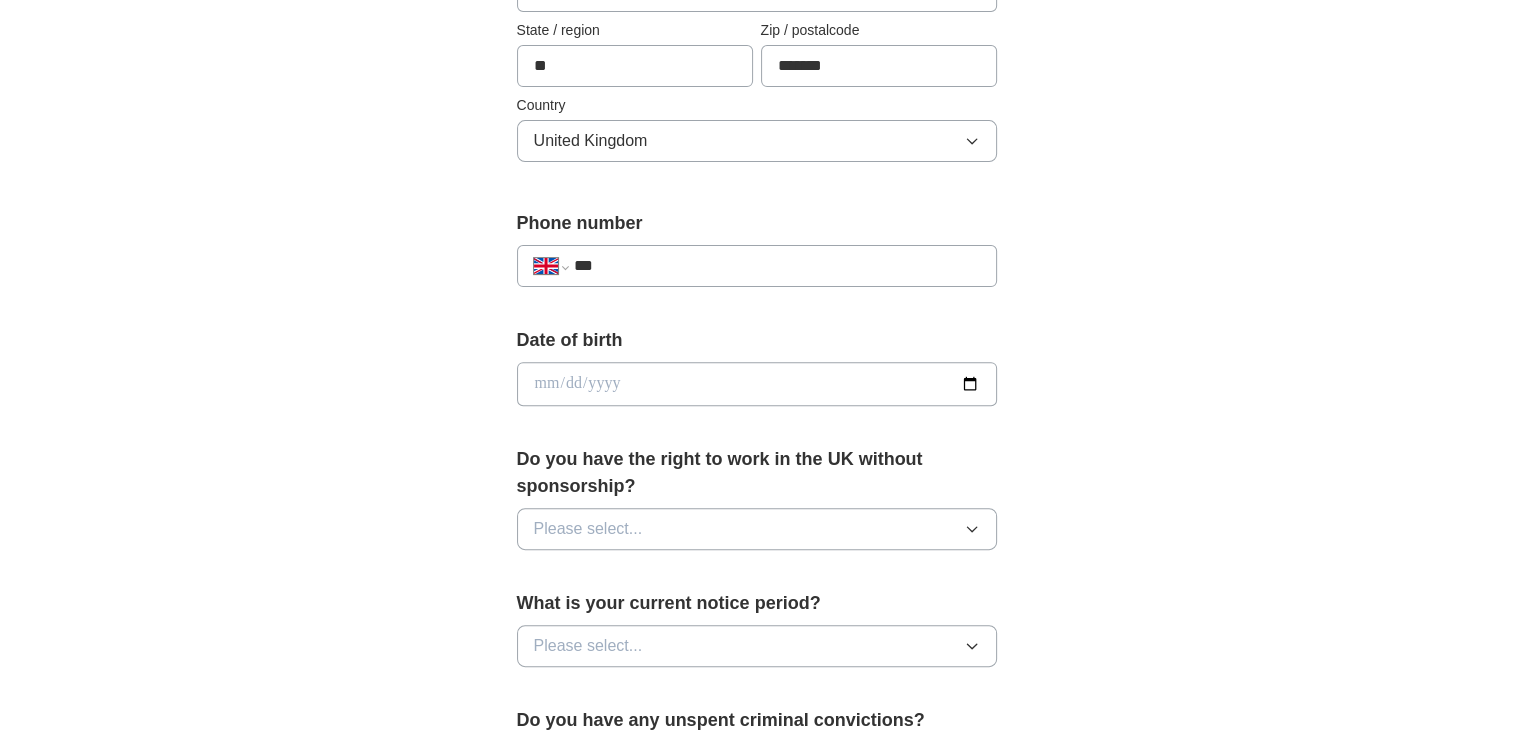 click on "***" at bounding box center (776, 266) 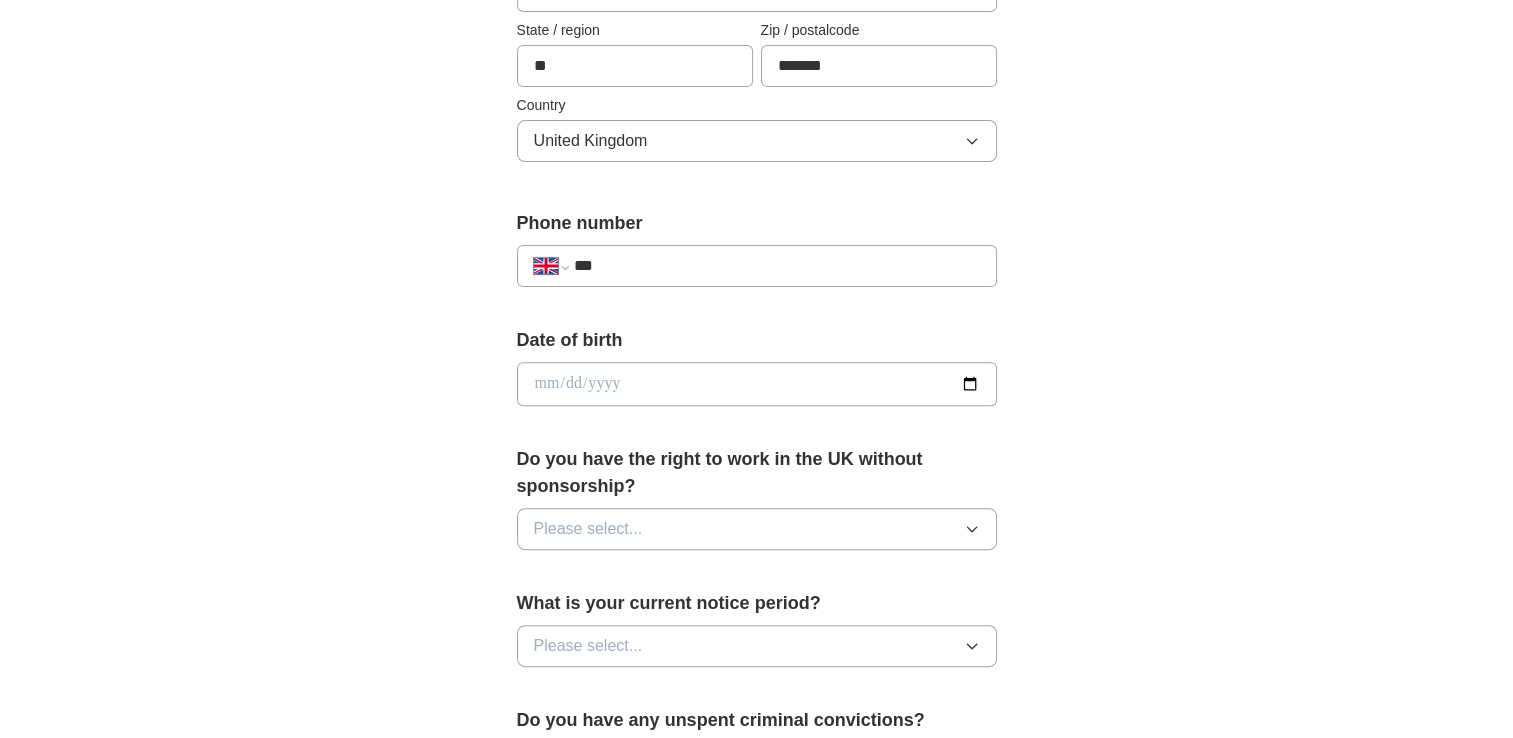 type on "**********" 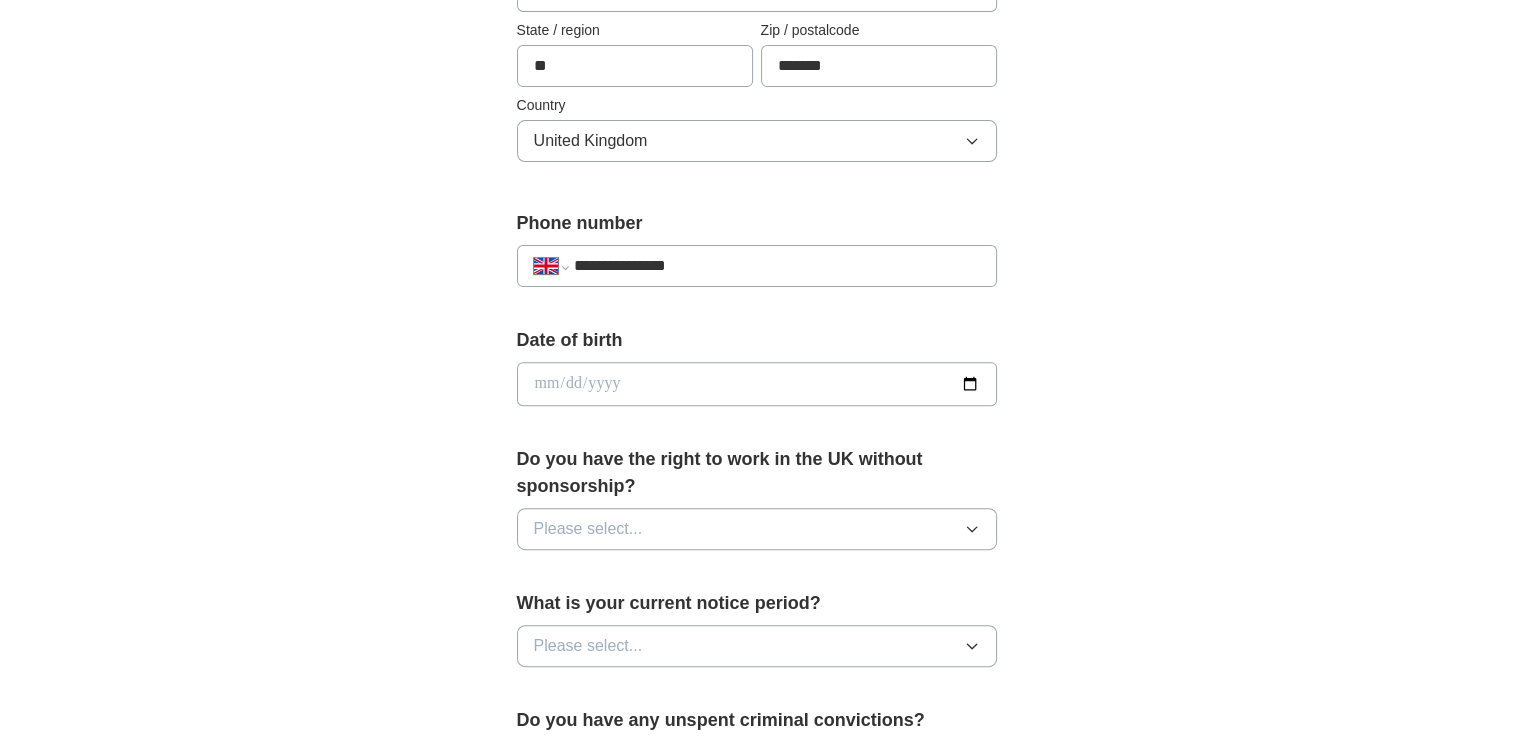 scroll, scrollTop: 700, scrollLeft: 0, axis: vertical 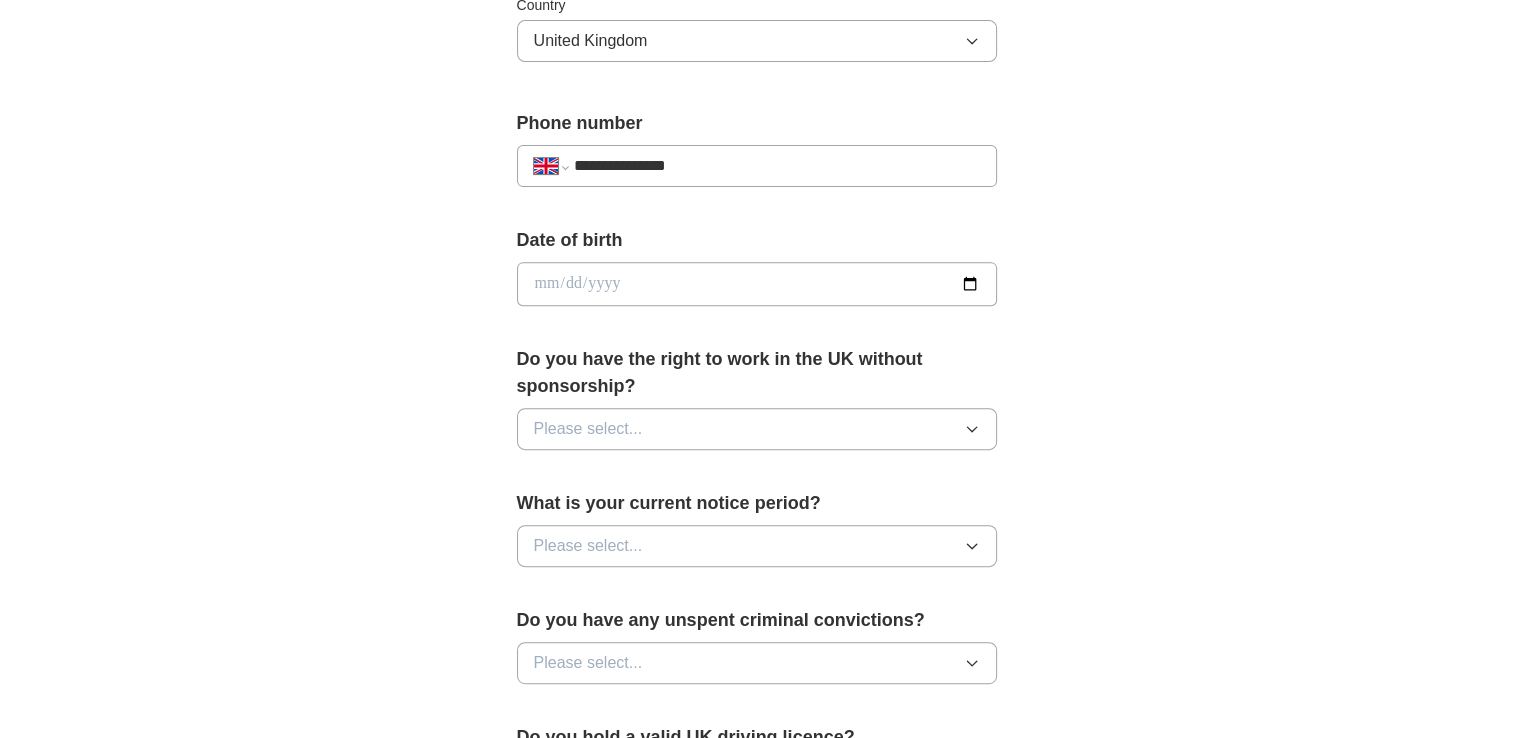 click at bounding box center (757, 284) 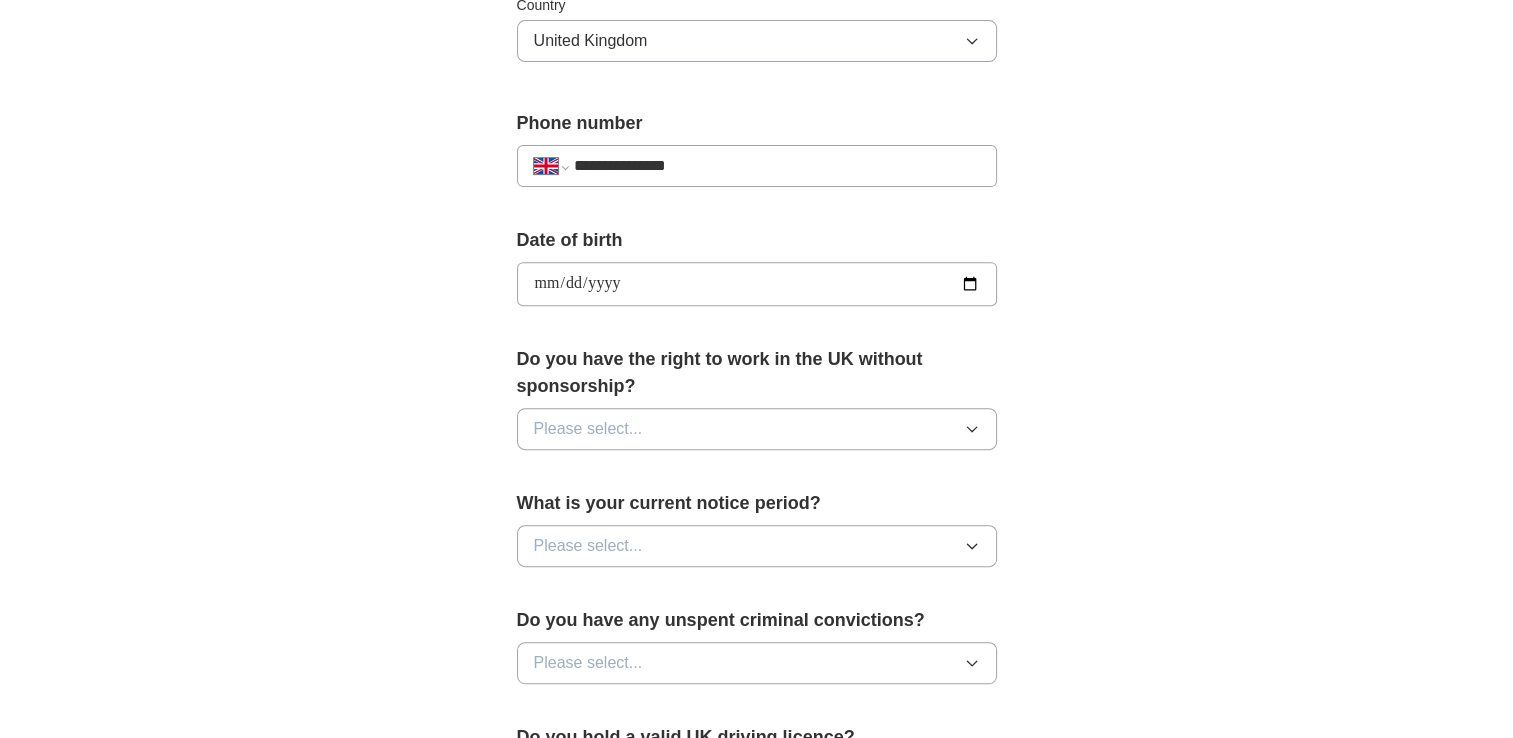 type on "**********" 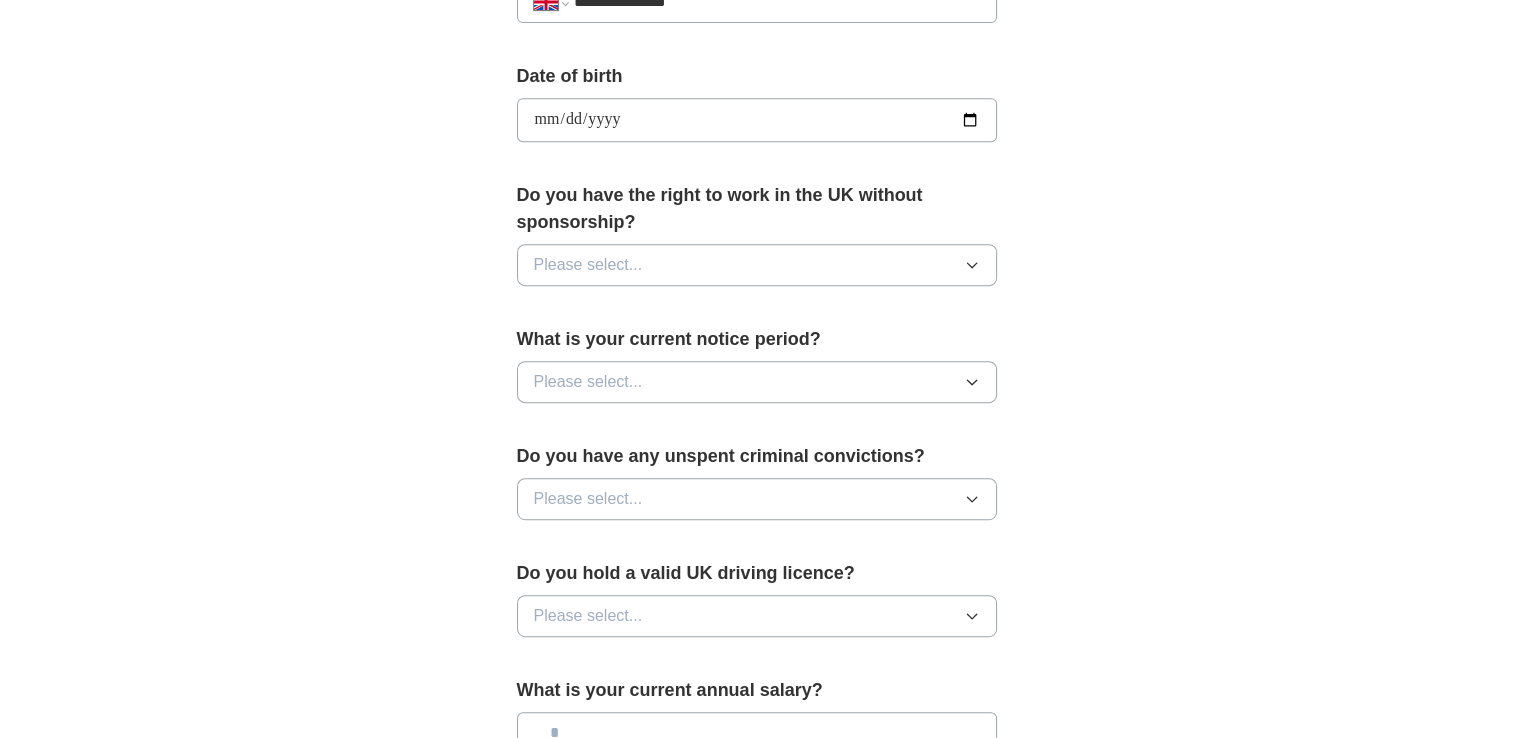scroll, scrollTop: 900, scrollLeft: 0, axis: vertical 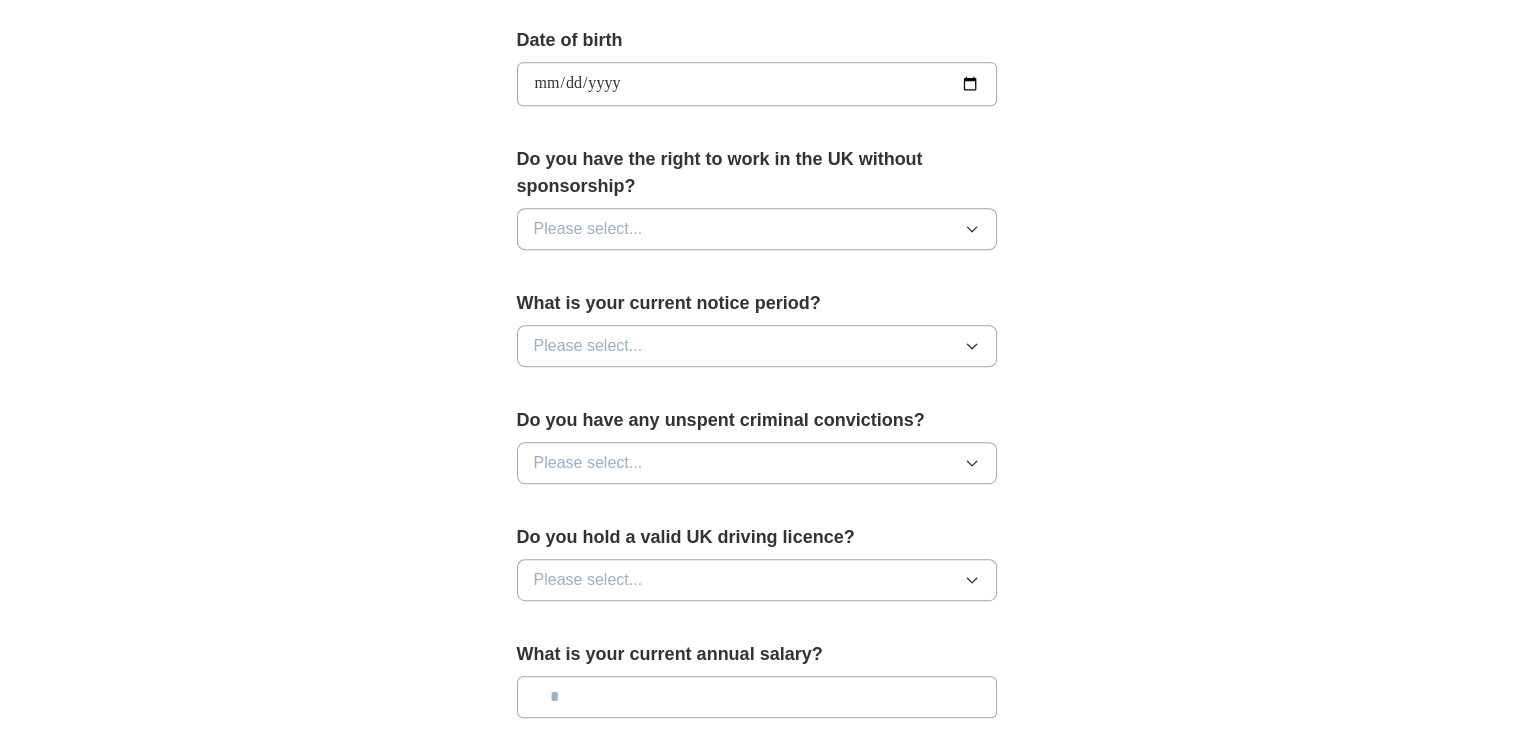 click on "Please select..." at bounding box center [588, 229] 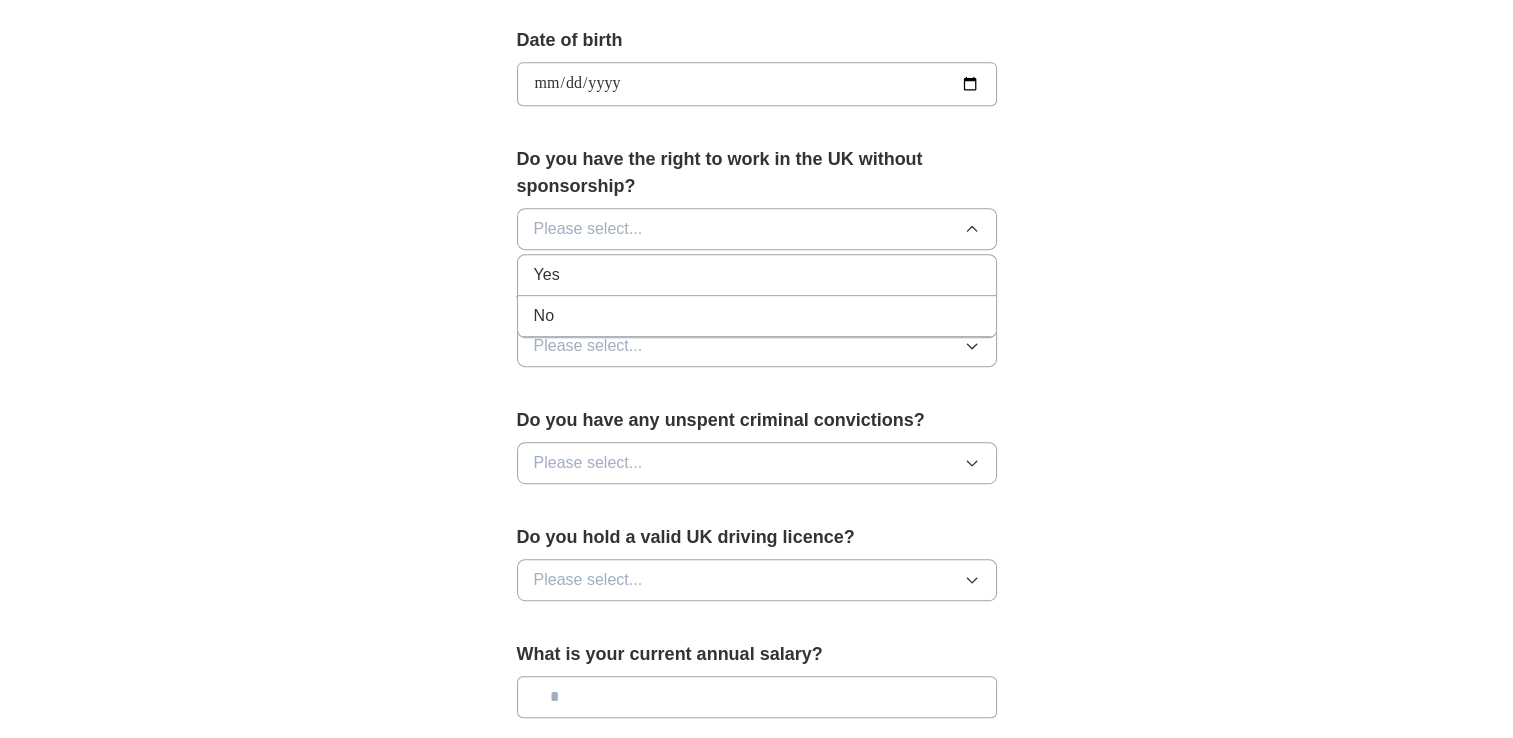 click on "Yes" at bounding box center [757, 275] 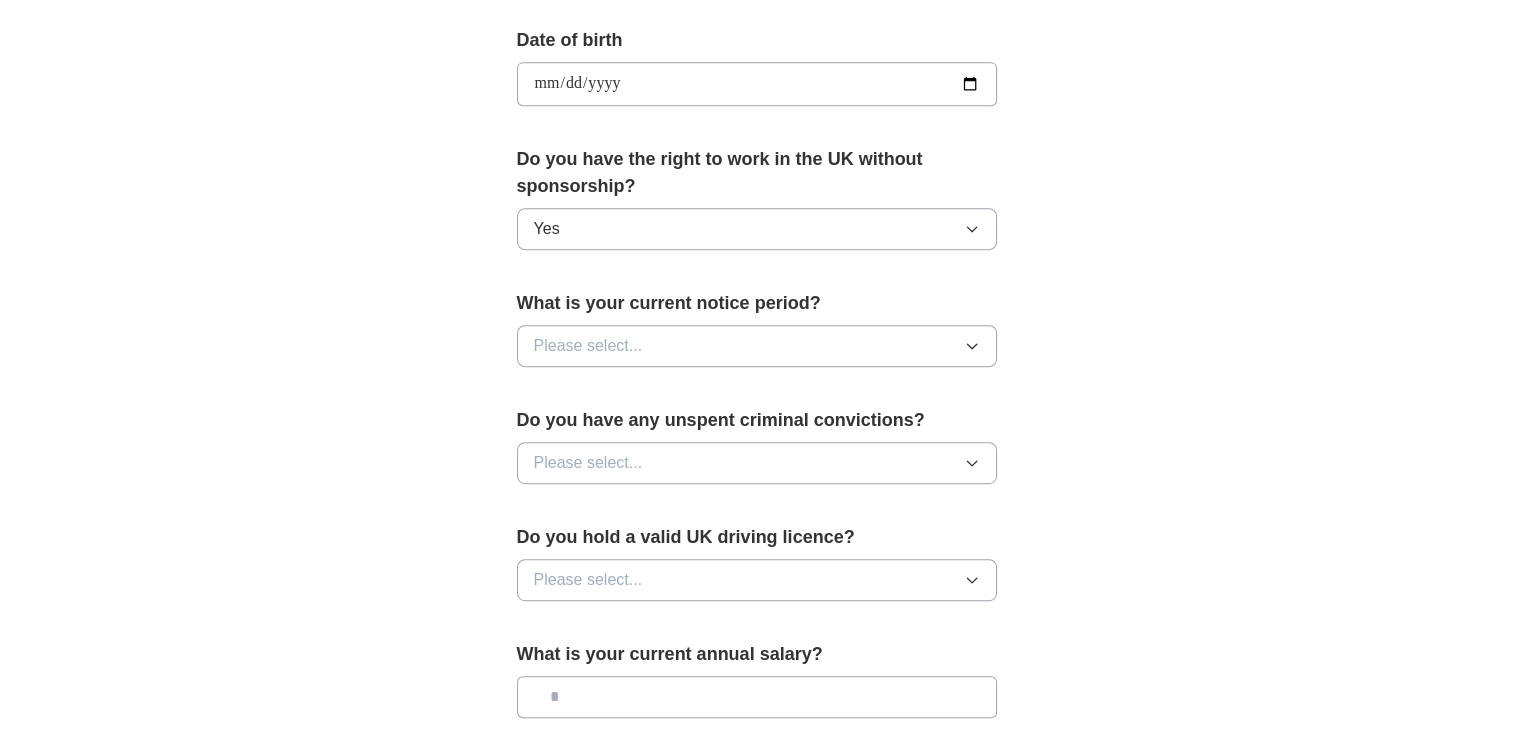 click on "Please select..." at bounding box center [588, 346] 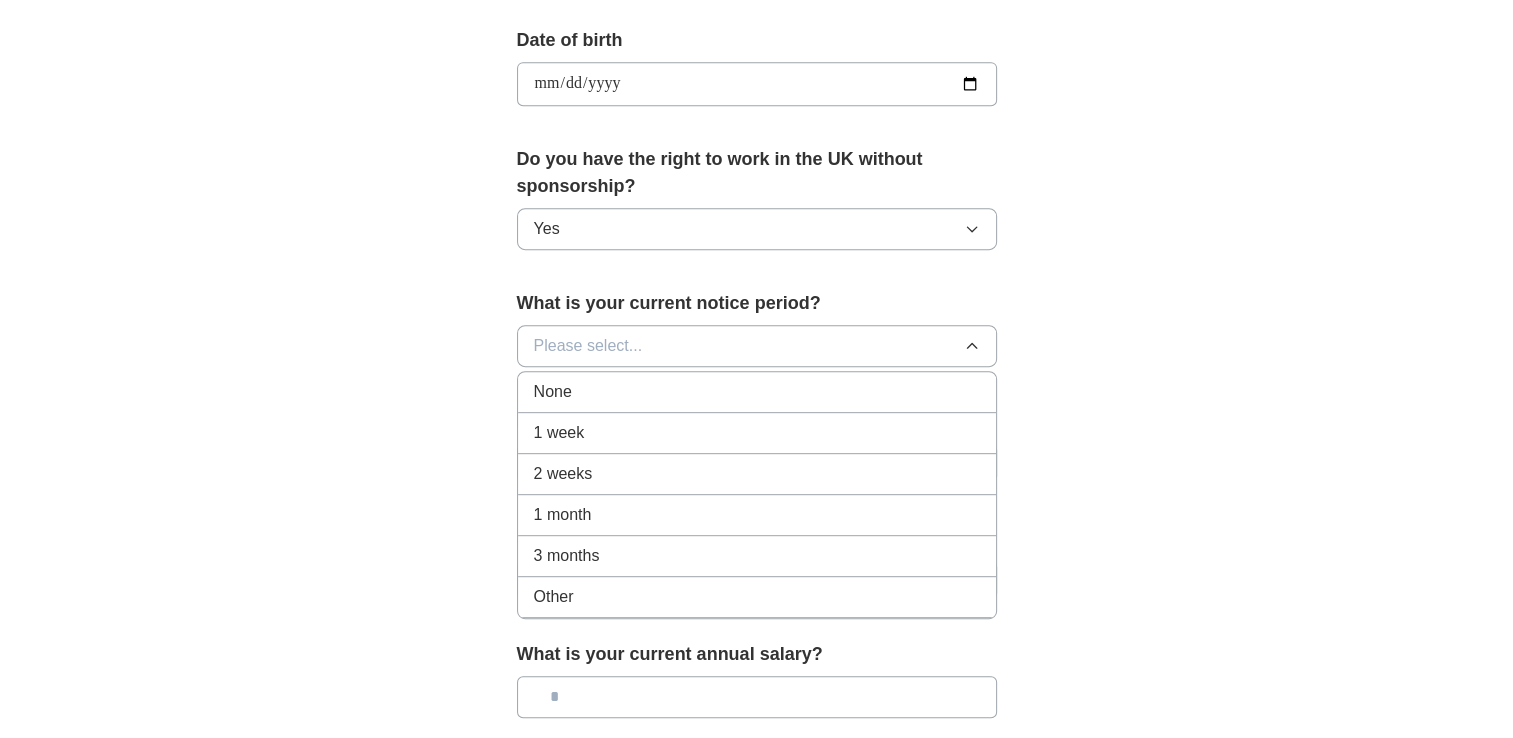 click on "None" at bounding box center [553, 392] 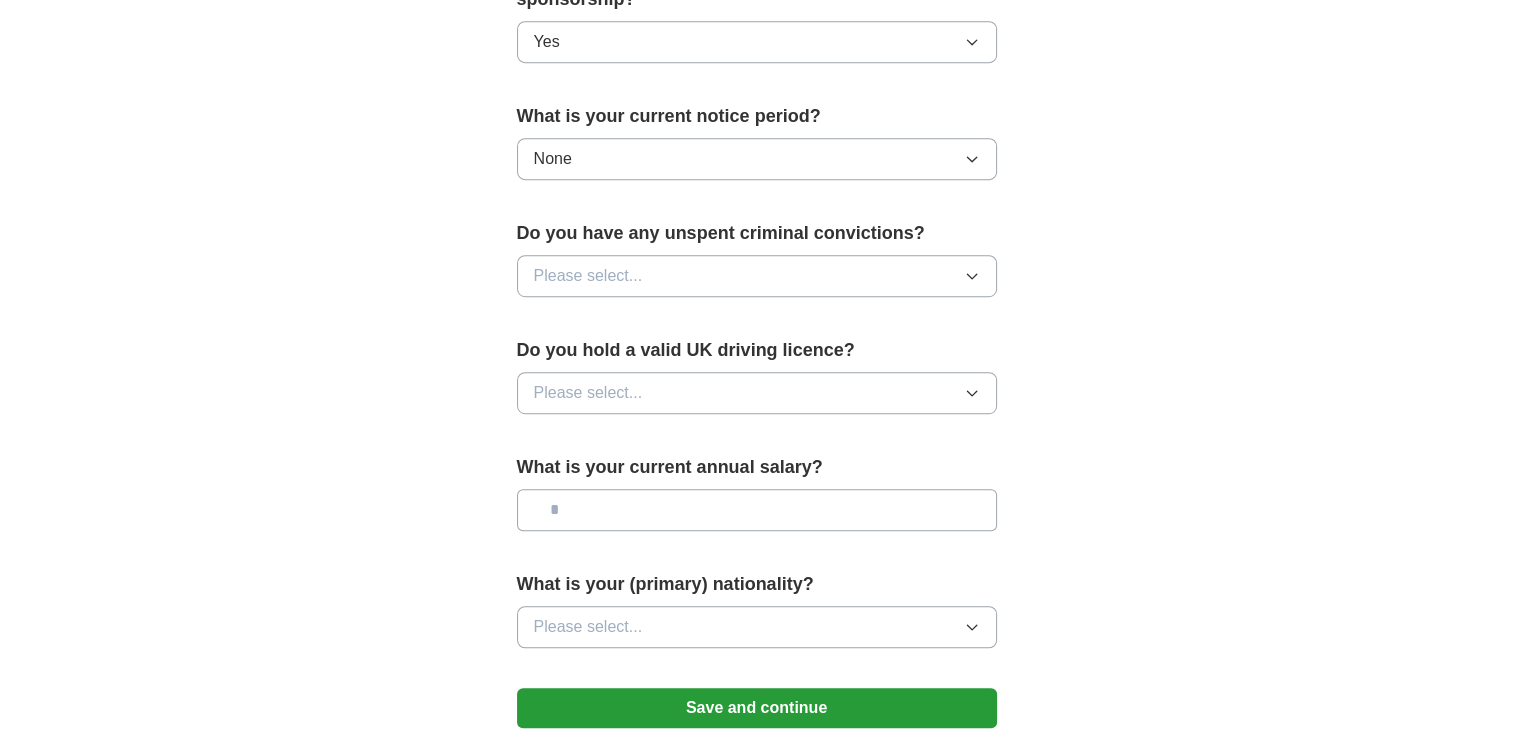scroll, scrollTop: 1100, scrollLeft: 0, axis: vertical 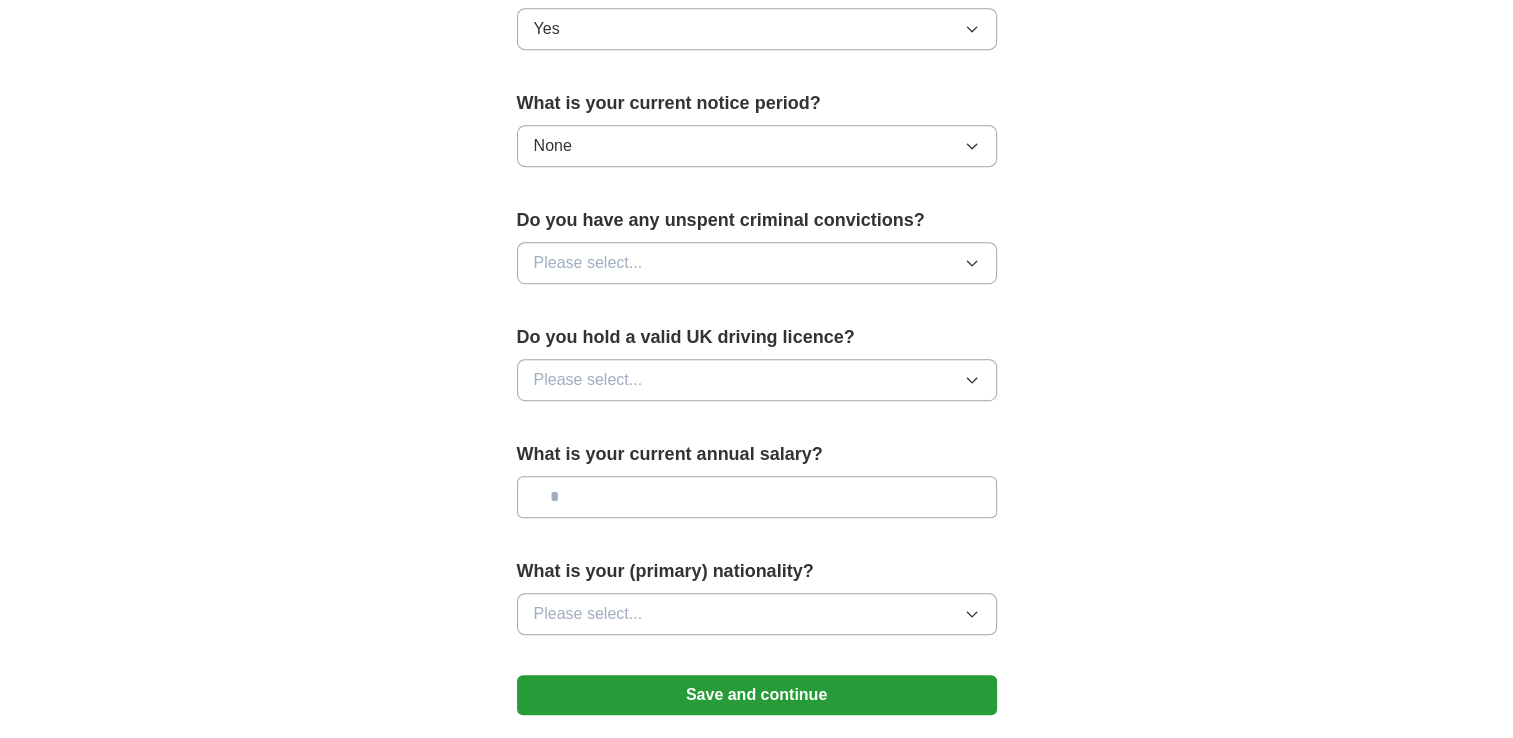 click on "Please select..." at bounding box center [588, 263] 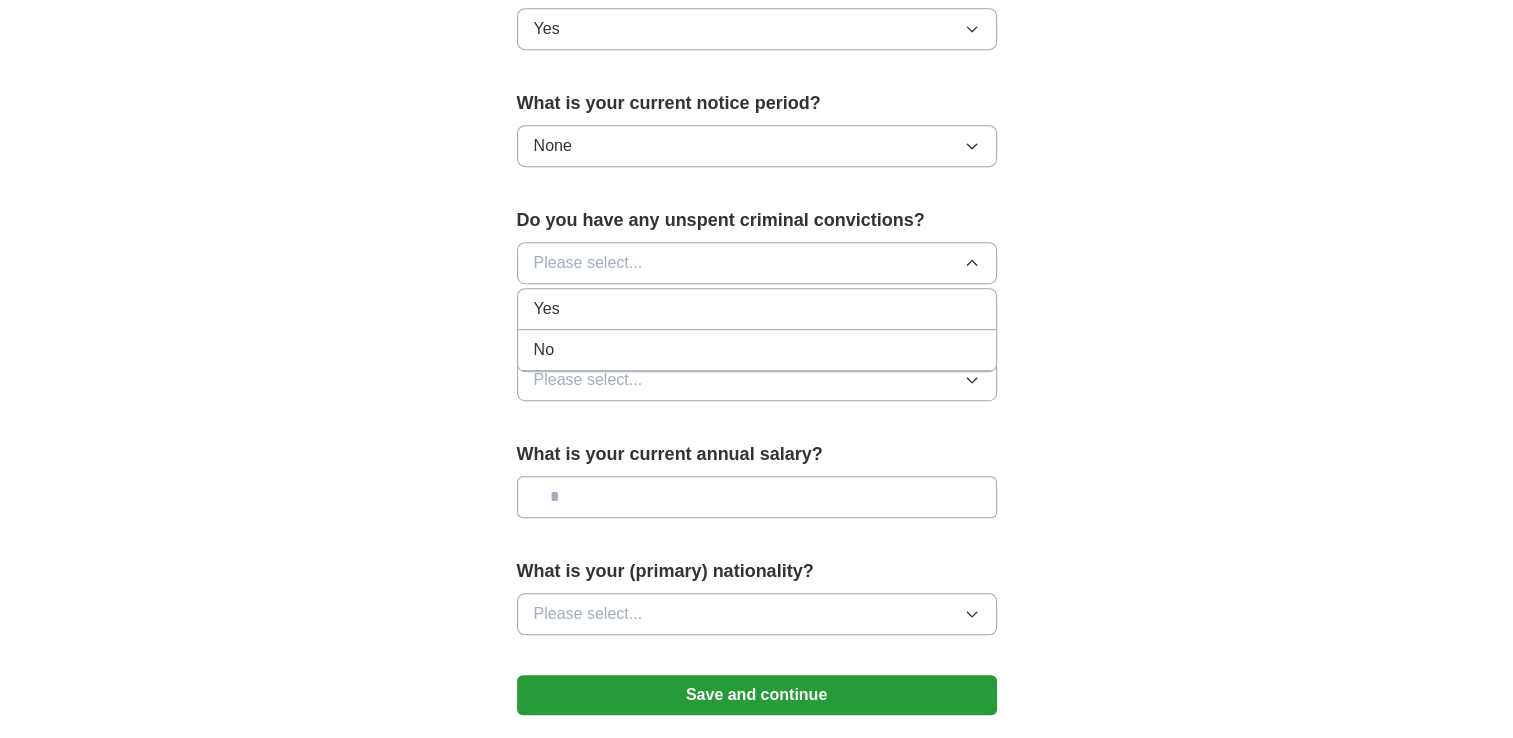 click on "No" at bounding box center (757, 350) 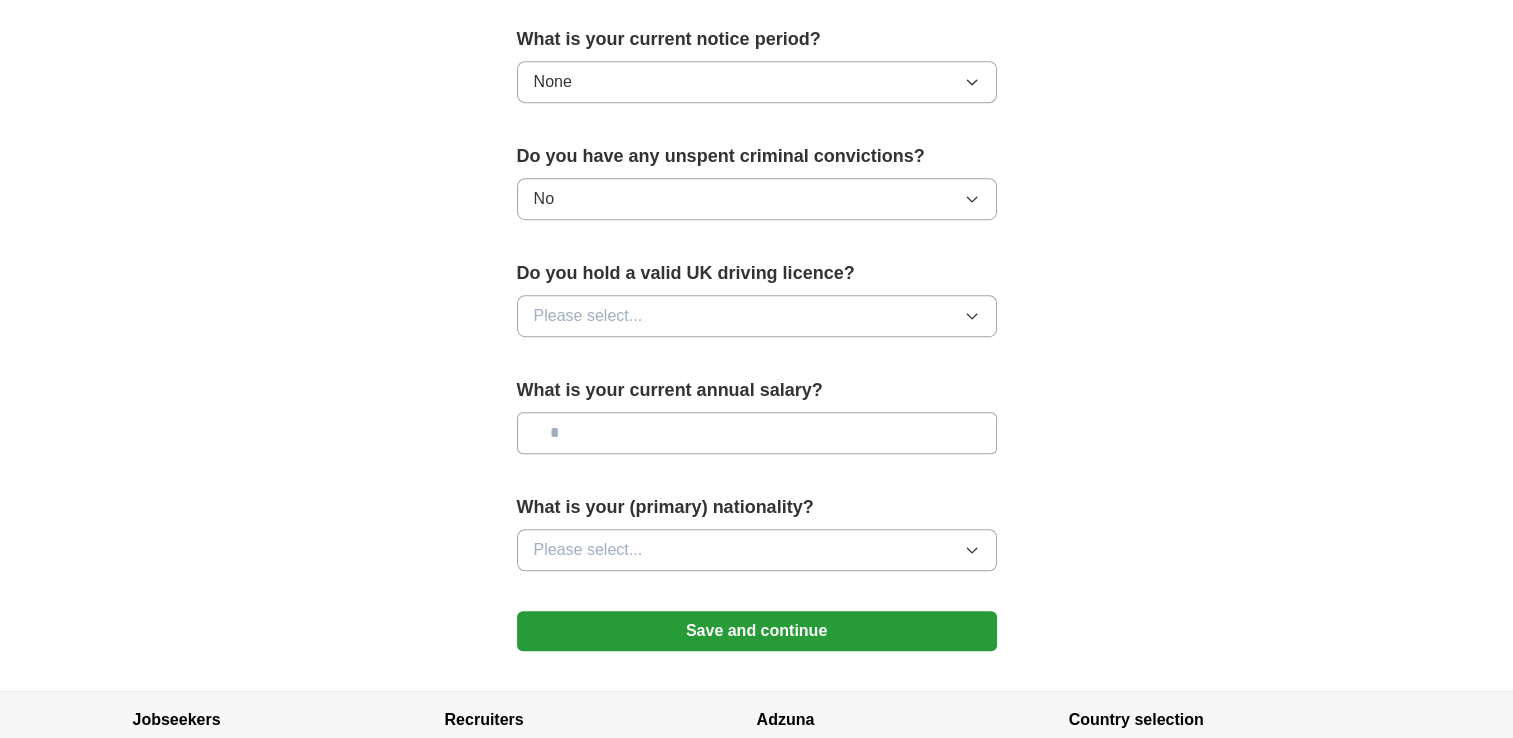 scroll, scrollTop: 1200, scrollLeft: 0, axis: vertical 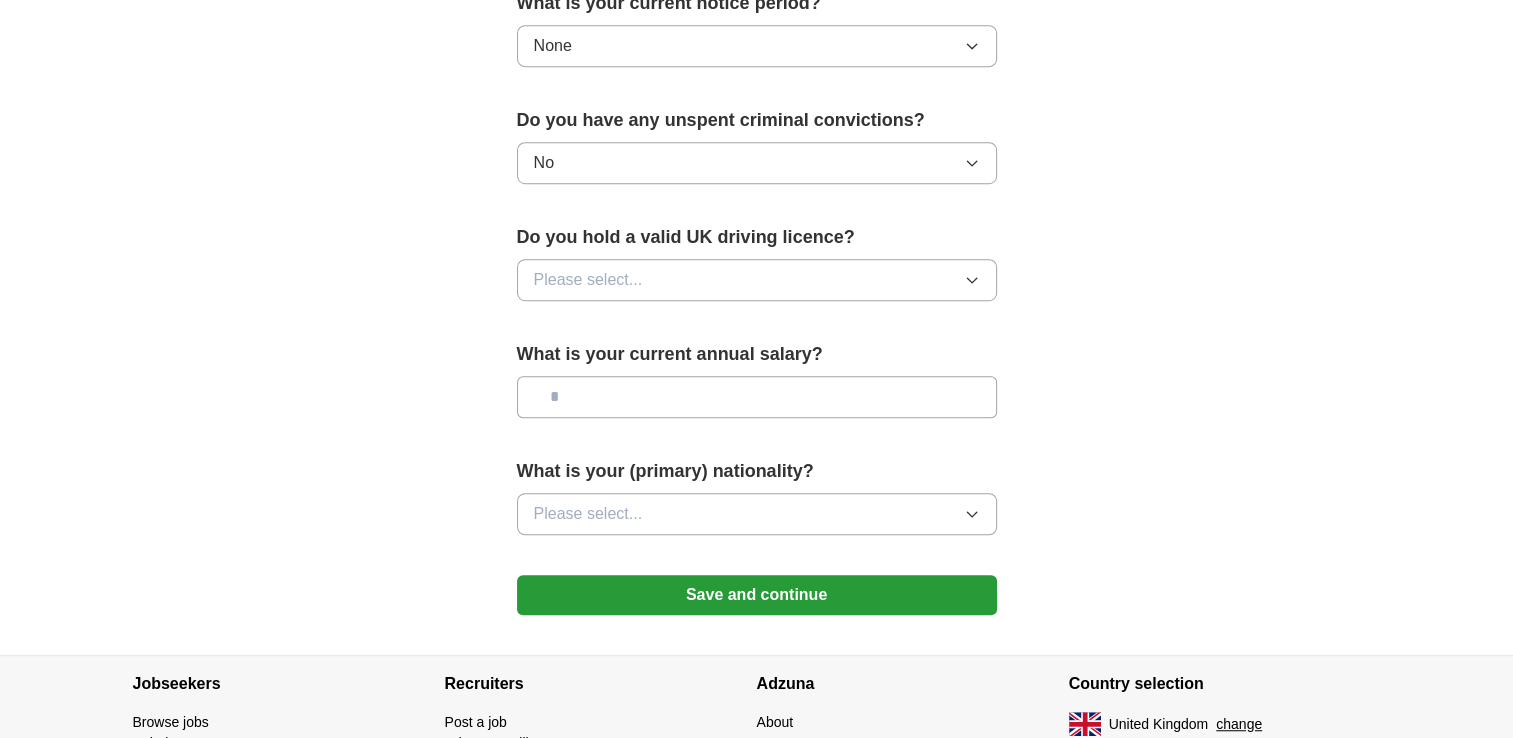 click on "Please select..." at bounding box center [588, 280] 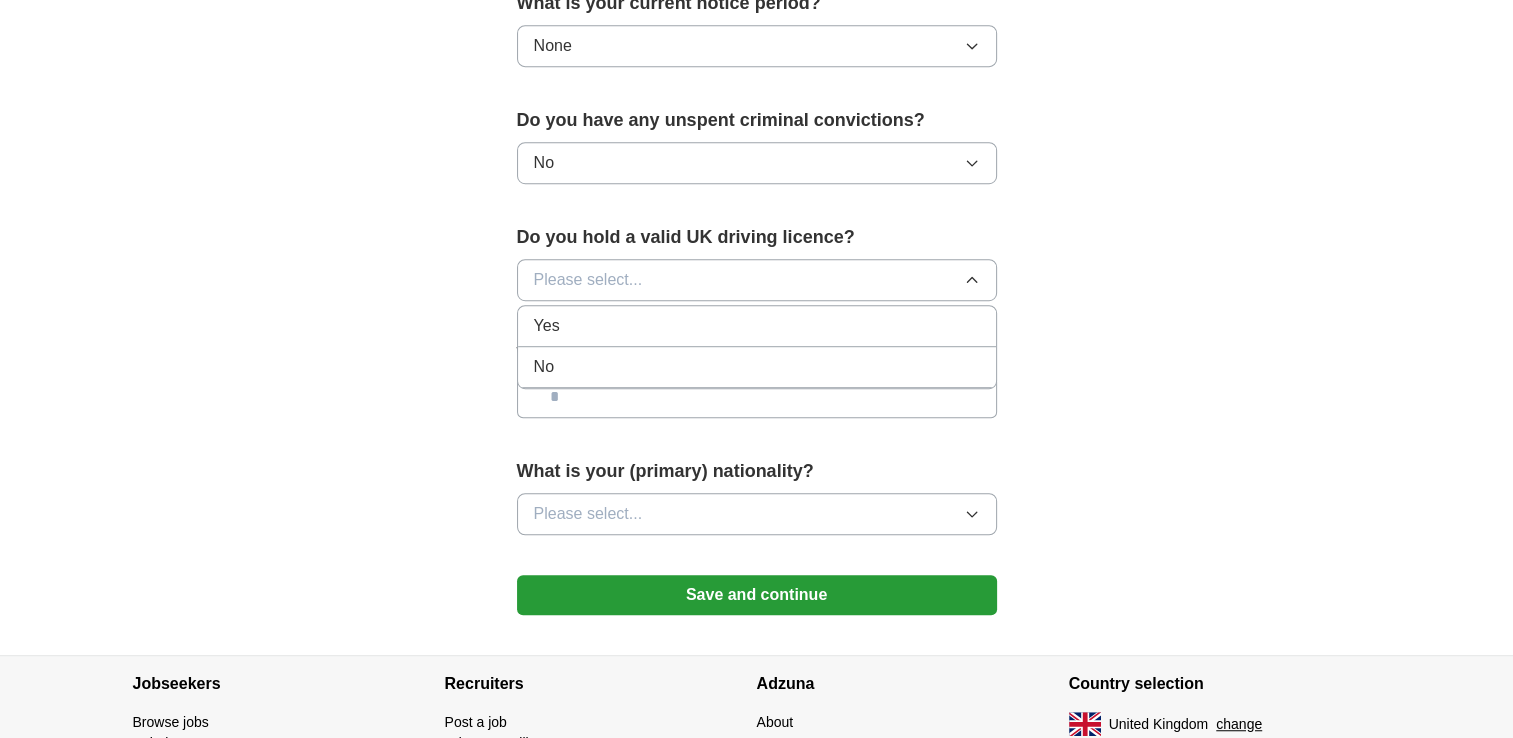 click on "Yes" at bounding box center [757, 326] 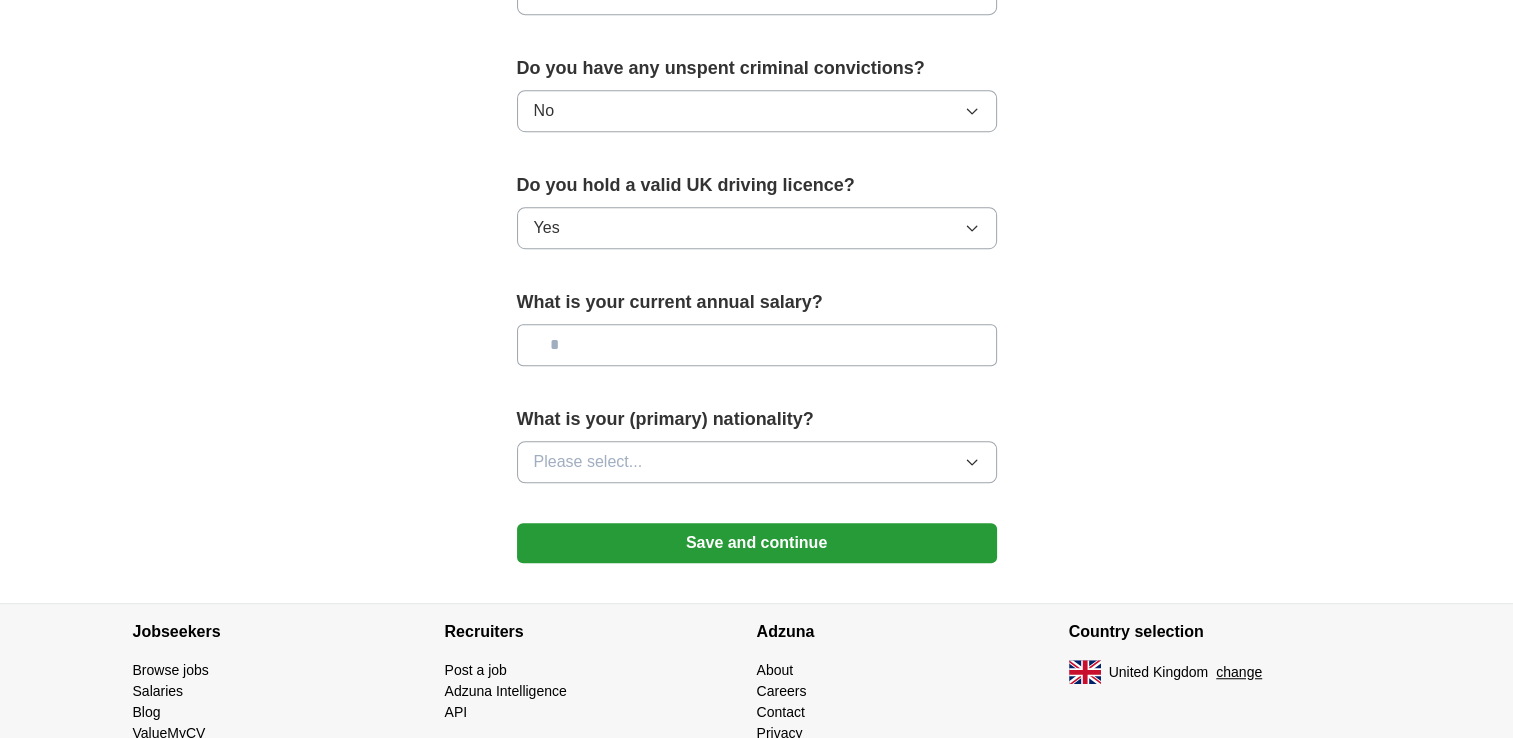 scroll, scrollTop: 1300, scrollLeft: 0, axis: vertical 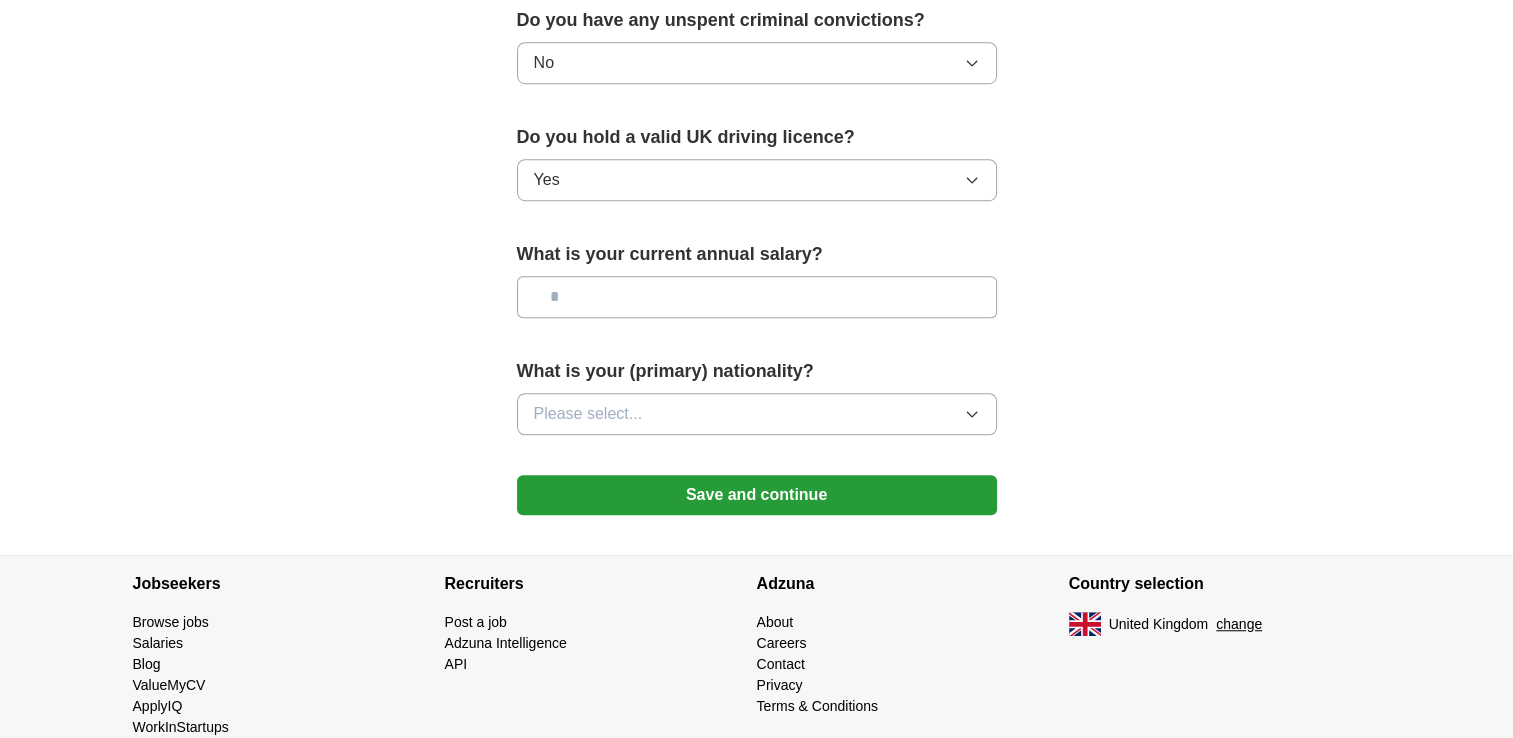 click at bounding box center [757, 297] 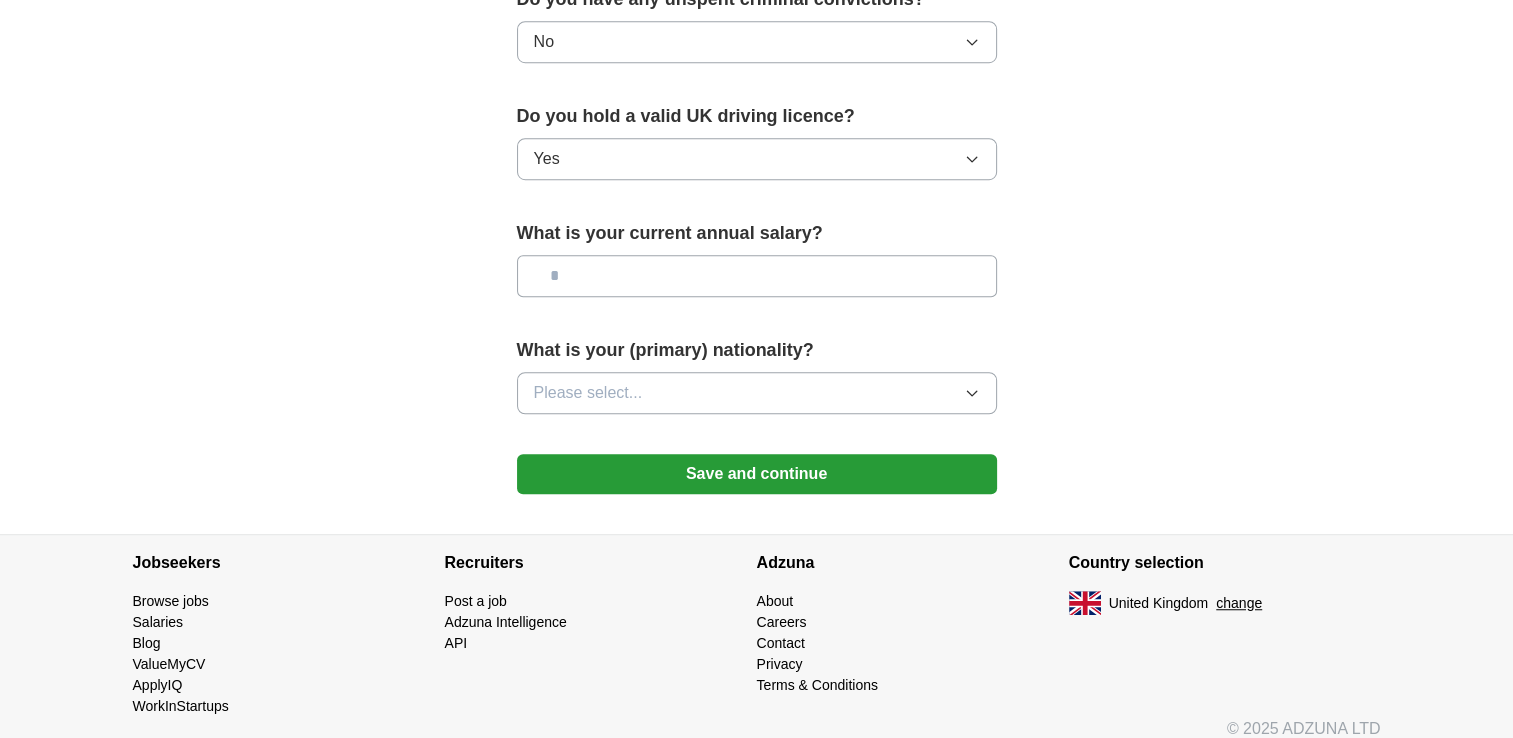 scroll, scrollTop: 1333, scrollLeft: 0, axis: vertical 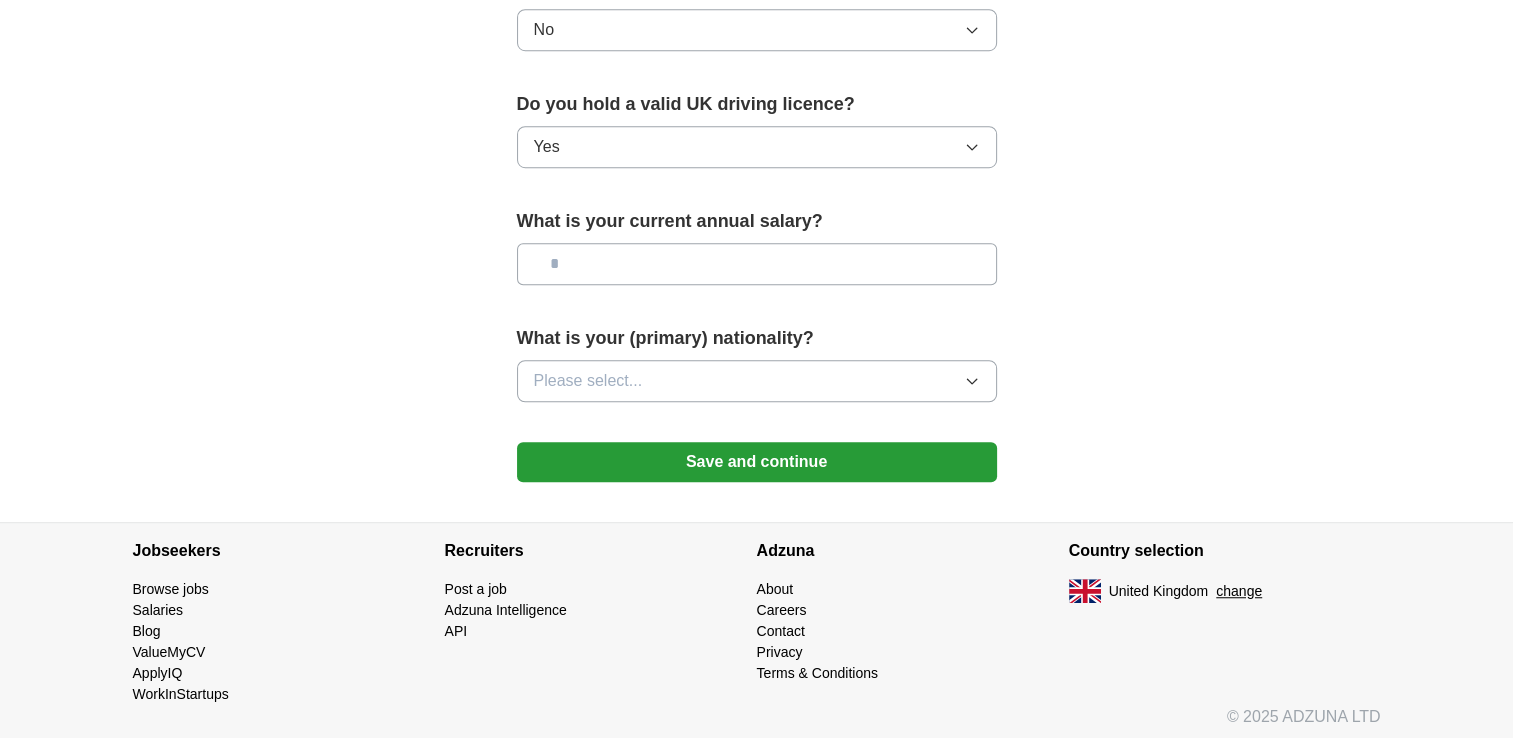 click on "Please select..." at bounding box center [588, 381] 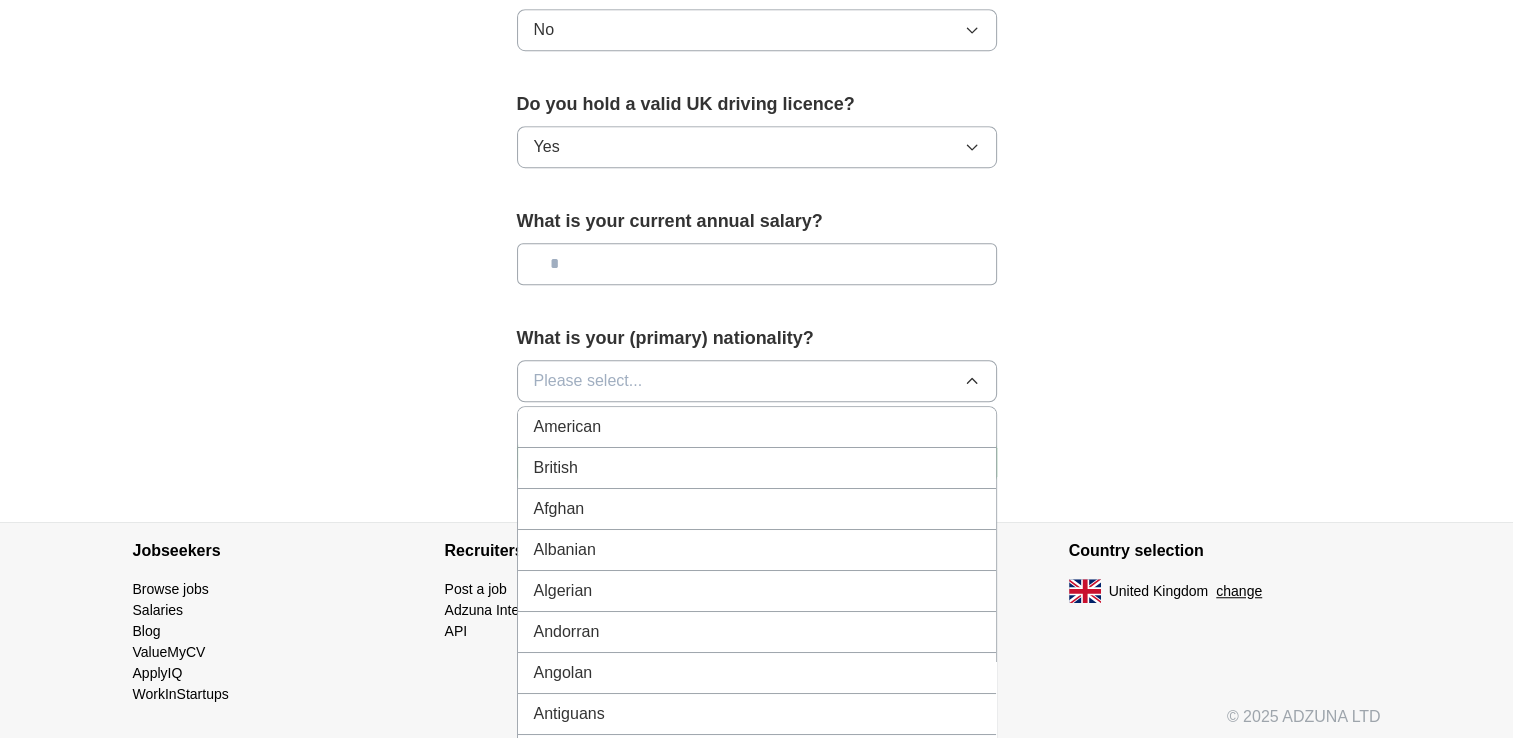 click on "British" at bounding box center (757, 468) 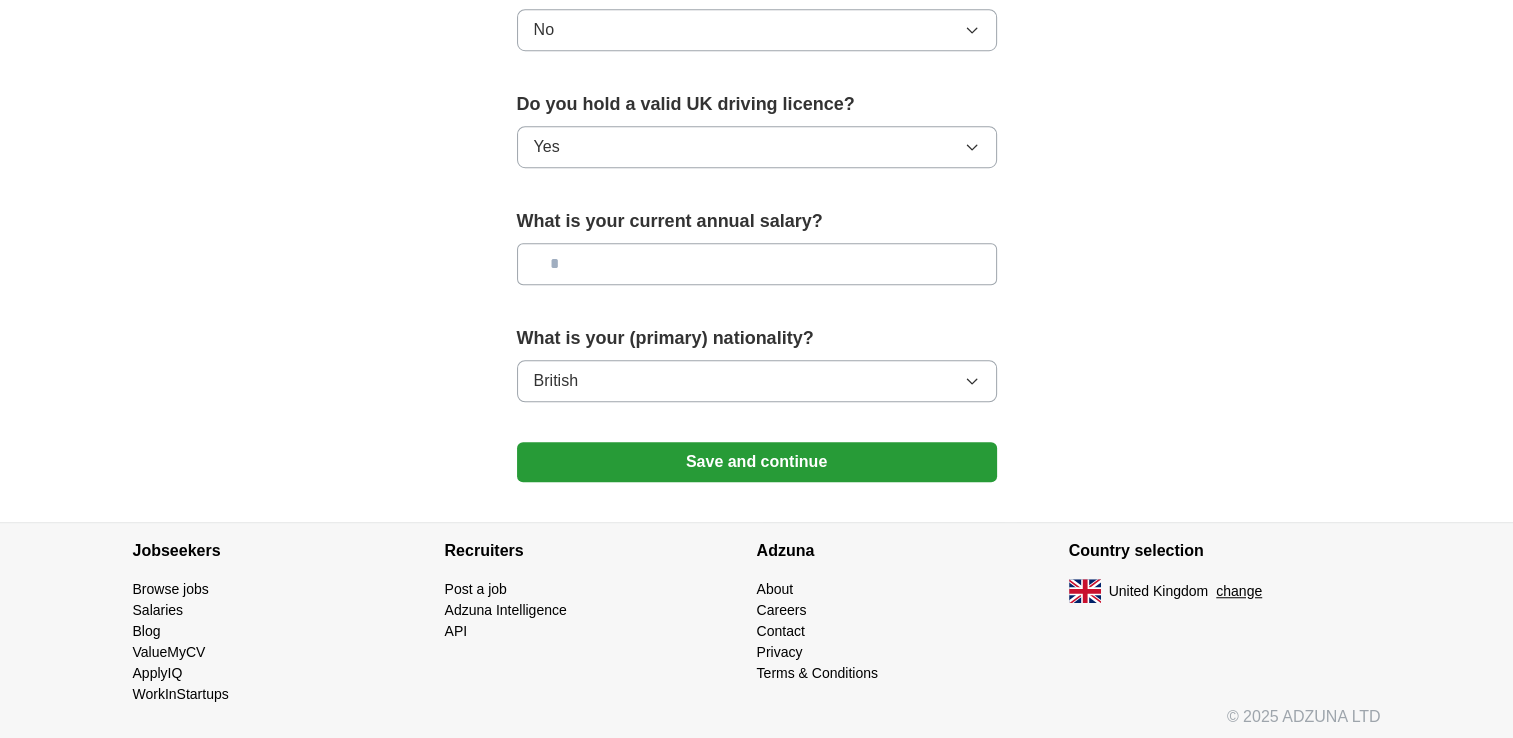 click on "**********" at bounding box center [757, -375] 